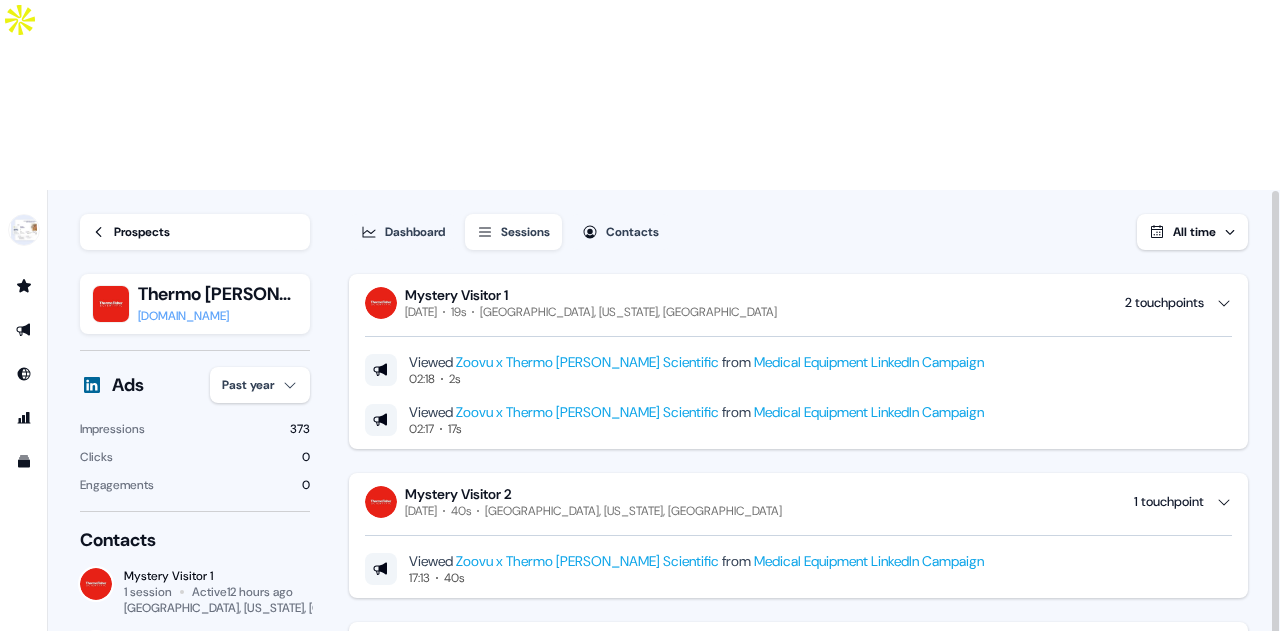 click on "Mystery Visitor 2 [DATE] 1:16m [GEOGRAPHIC_DATA], [US_STATE], [GEOGRAPHIC_DATA]   4   touchpoints" at bounding box center [798, 2242] 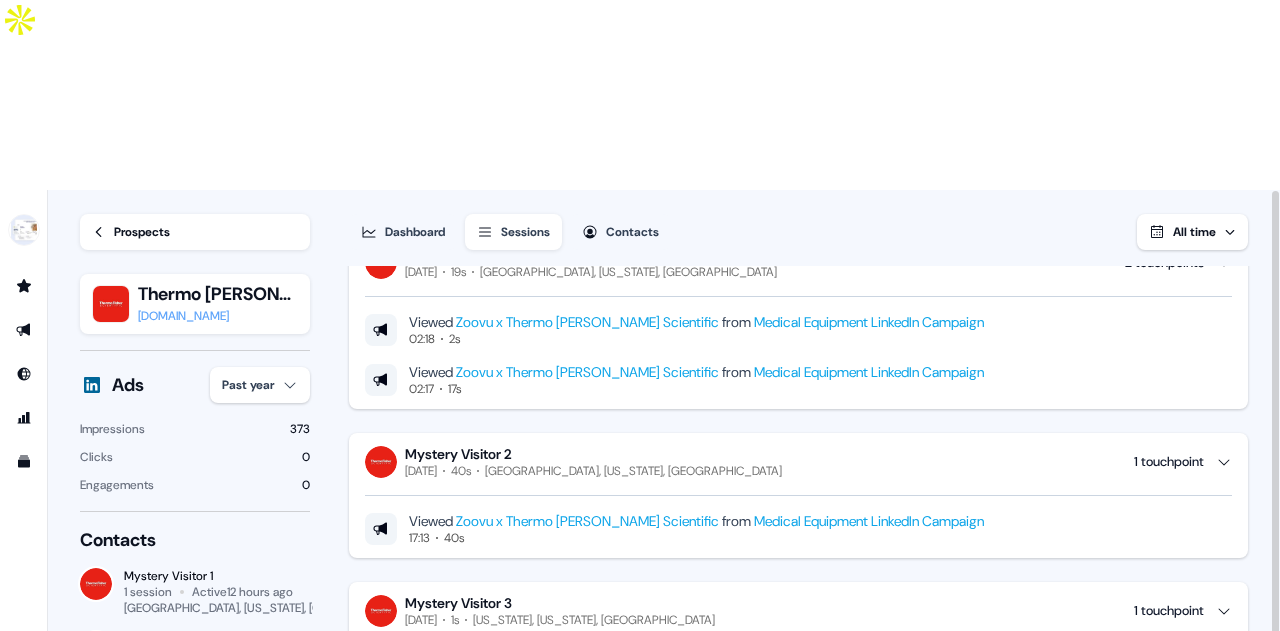 scroll, scrollTop: 0, scrollLeft: 0, axis: both 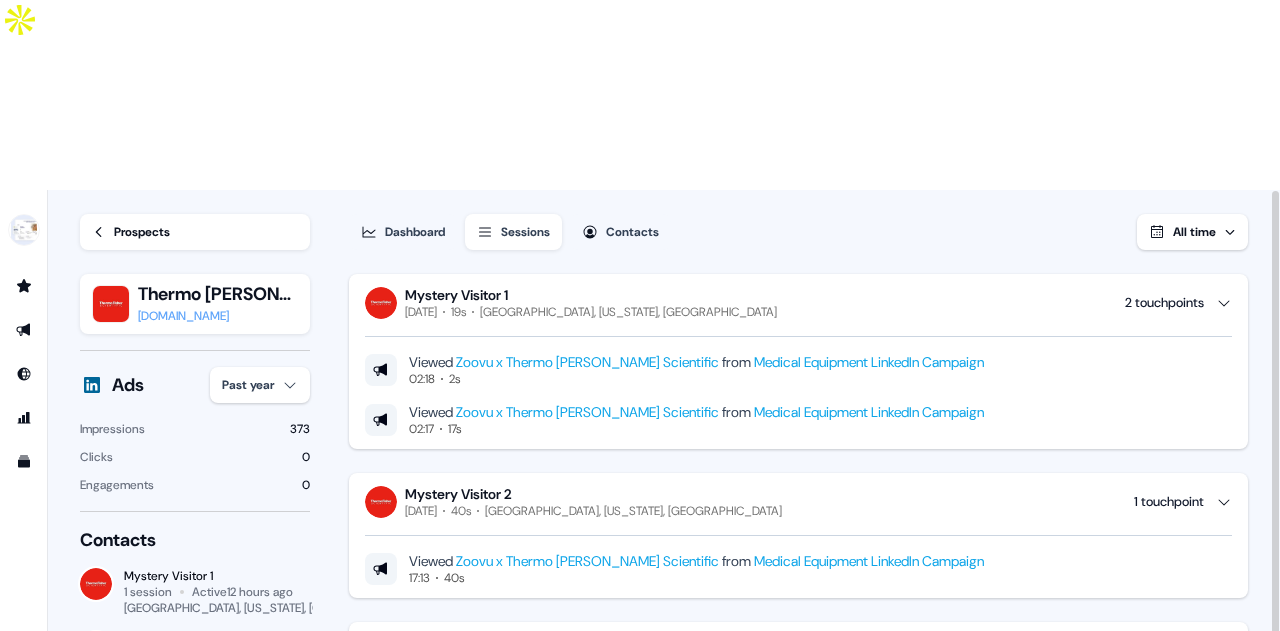 click on "Prospects" at bounding box center [195, 232] 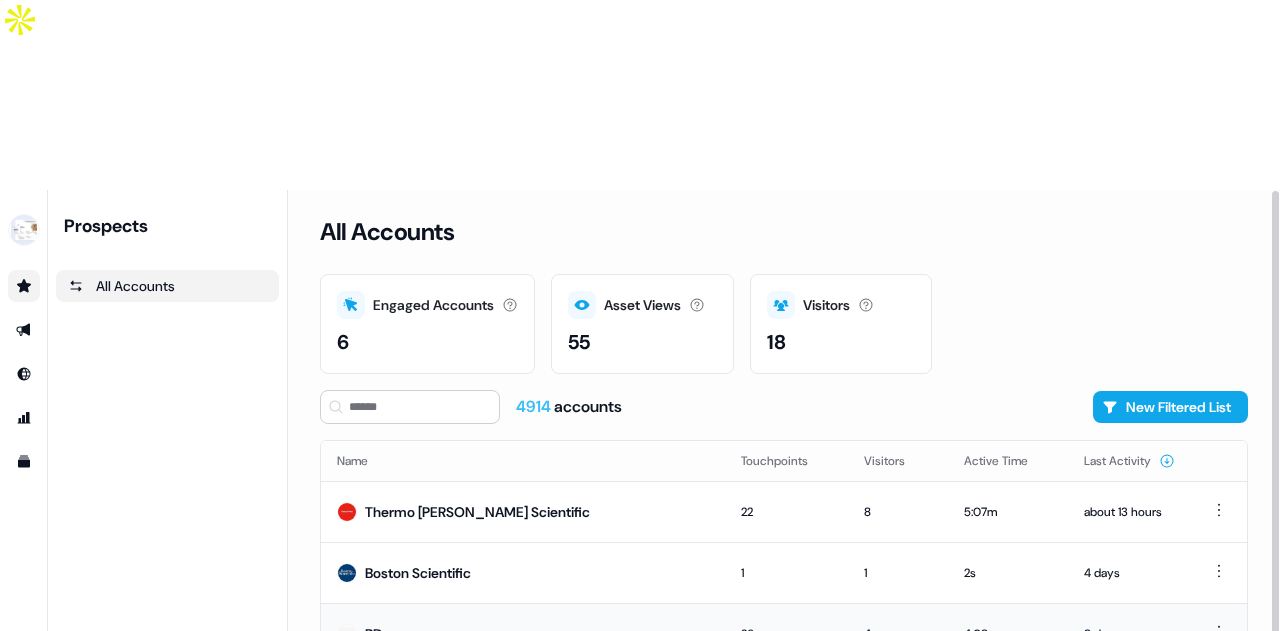 click on "BD" at bounding box center [374, 634] 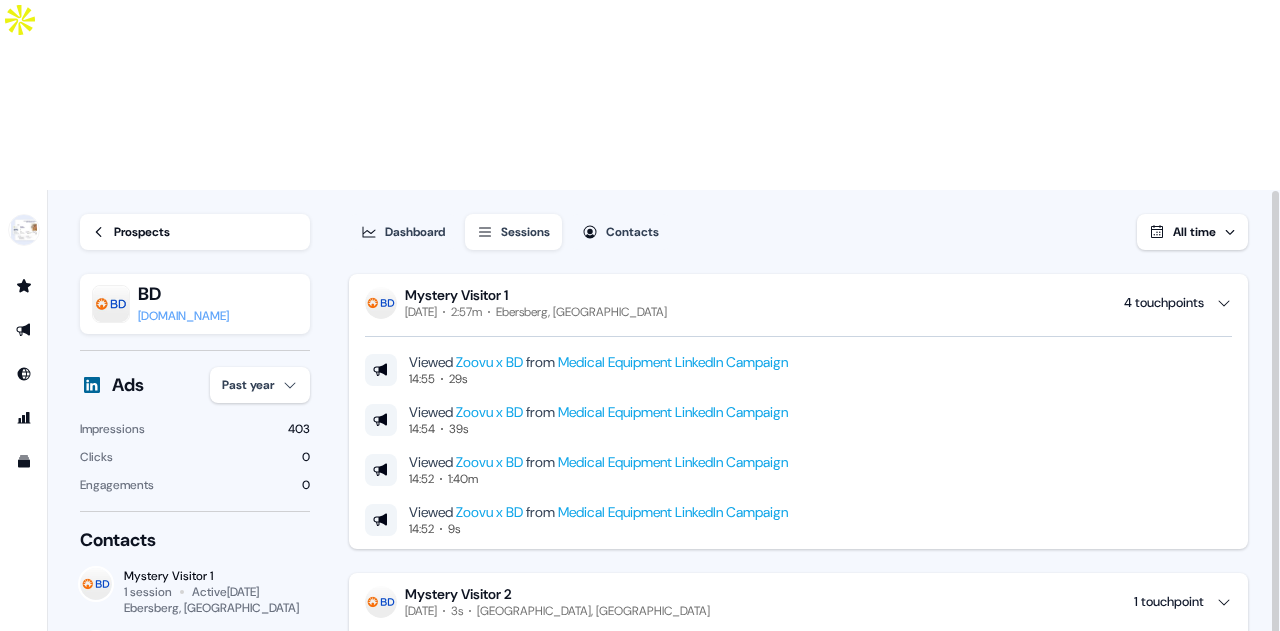 click on "Mystery Visitor 1 [DATE] 2:57m [GEOGRAPHIC_DATA], [GEOGRAPHIC_DATA]   4   touchpoints" at bounding box center [798, 303] 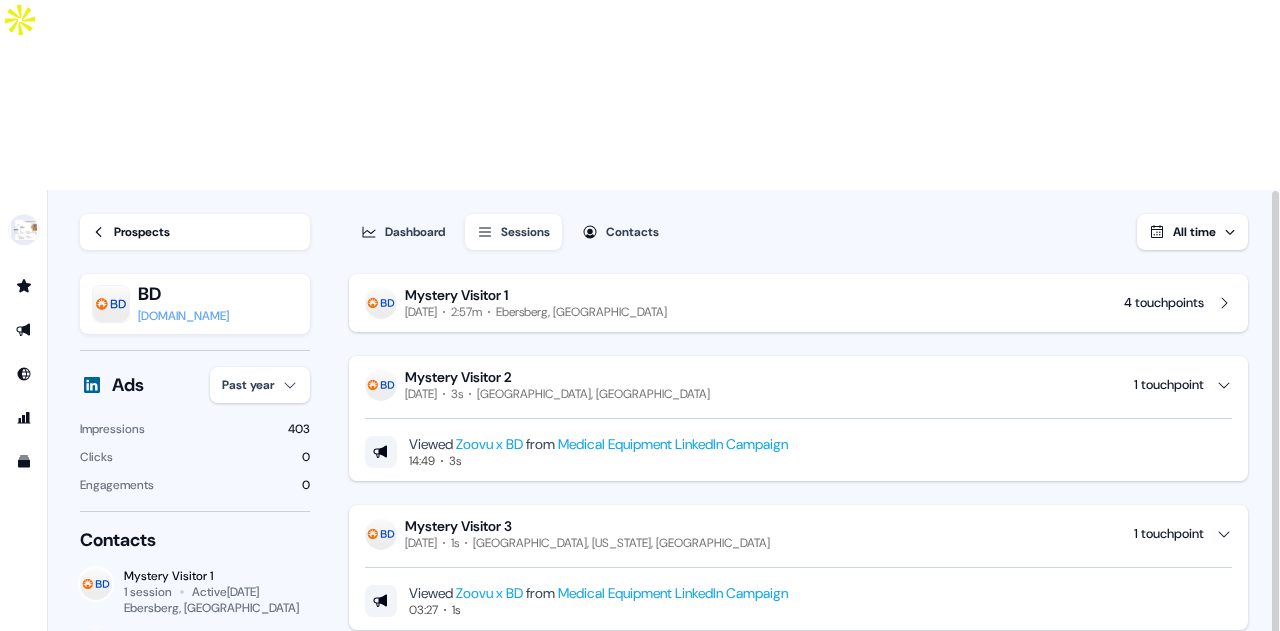 click on "Dashboard Sessions Contacts All time Mystery Visitor 1 [DATE] 2:57m Ebersberg, [GEOGRAPHIC_DATA]   4   touchpoints Mystery Visitor 2 [DATE] 3s [GEOGRAPHIC_DATA], [GEOGRAPHIC_DATA]   1   touchpoint Viewed   Zoovu x BD   from   Medical Equipment LinkedIn Campaign 14:49 3s Mystery Visitor 3 [DATE] 1s [GEOGRAPHIC_DATA], [US_STATE], [GEOGRAPHIC_DATA]   1   touchpoint Viewed   Zoovu x BD   from   Medical Equipment LinkedIn Campaign 03:27 1s Mystery Visitor 4 [DATE] 1:03m [GEOGRAPHIC_DATA], [US_STATE], [GEOGRAPHIC_DATA]   18   touchpoints Viewed   Zoovu x BD   from   Medical Equipment LinkedIn Campaign 19:41 4s Viewed   Zoovu x BD   from   Medical Equipment LinkedIn Campaign 19:41 2s Viewed   Zoovu x BD   from   Medical Equipment LinkedIn Campaign 19:41 7s Viewed   Zoovu x BD   from   Medical Equipment LinkedIn Campaign 19:38 6s Viewed   Zoovu x BD   from   Medical Equipment LinkedIn Campaign 19:38 3s Viewed   Zoovu x BD   from   Medical Equipment LinkedIn Campaign 19:38 2s Viewed   Zoovu x BD   from   Medical Equipment LinkedIn Campaign 19:38 2s" at bounding box center [814, 506] 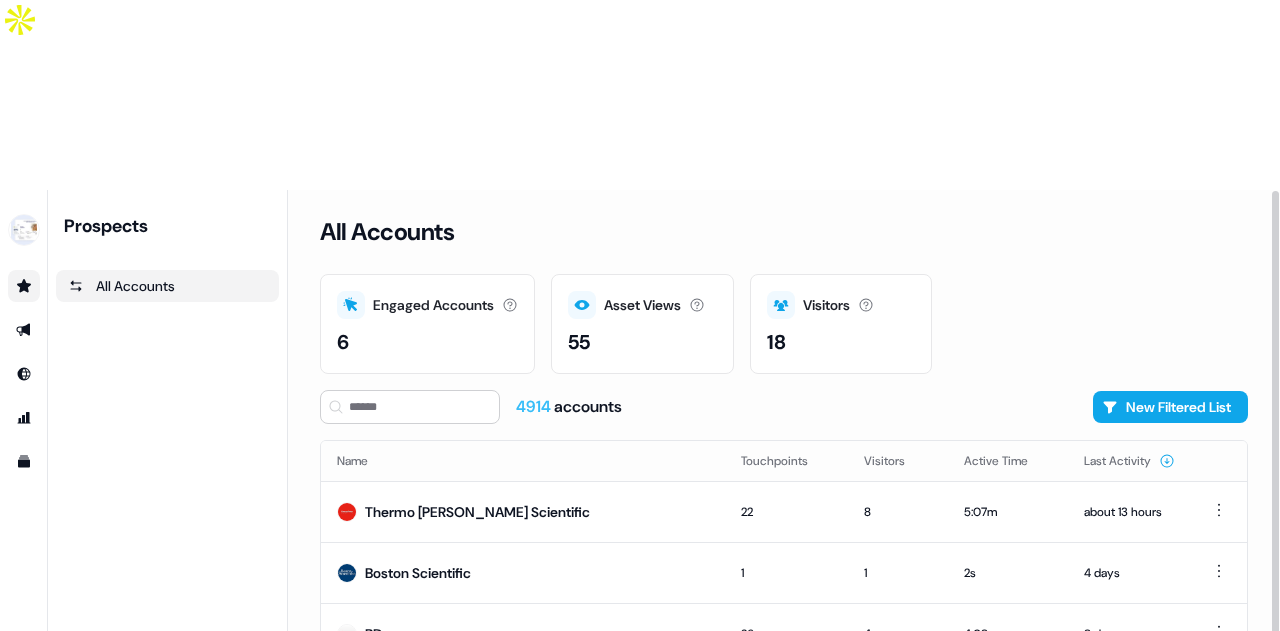 click on "Engaged Accounts Accounts that have interacted with an asset. 6 Asset Views How many times your assets have been seen. 55 Visitors Number of unique visitors. 18" at bounding box center [784, 324] 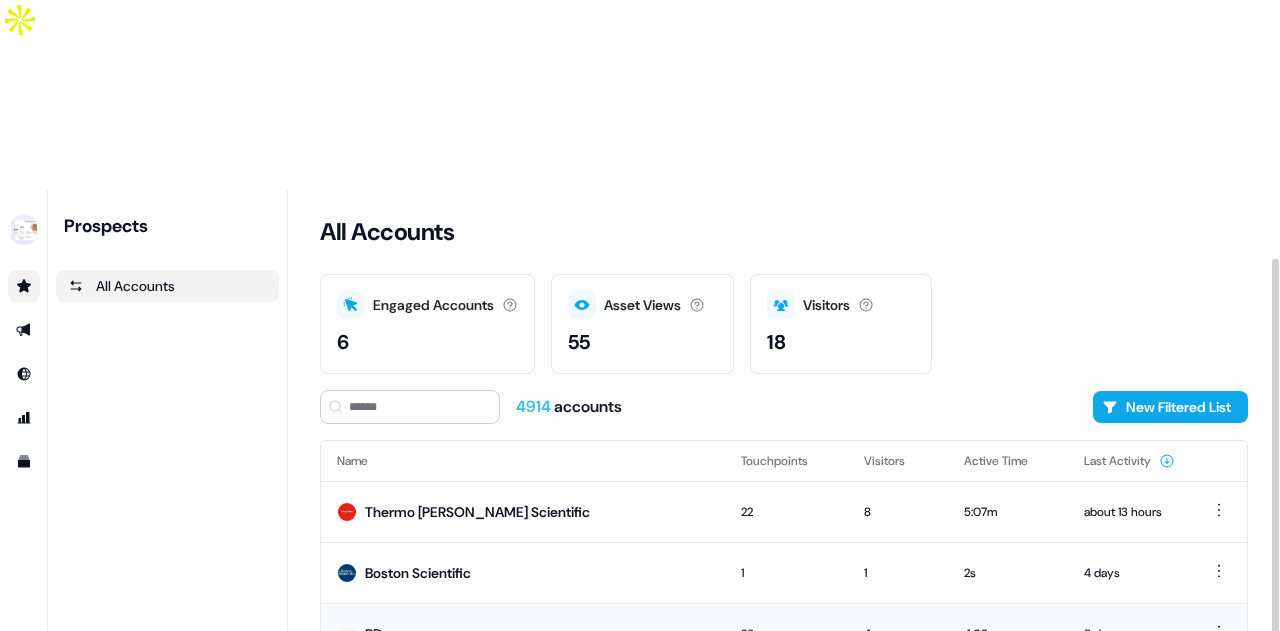 scroll, scrollTop: 108, scrollLeft: 0, axis: vertical 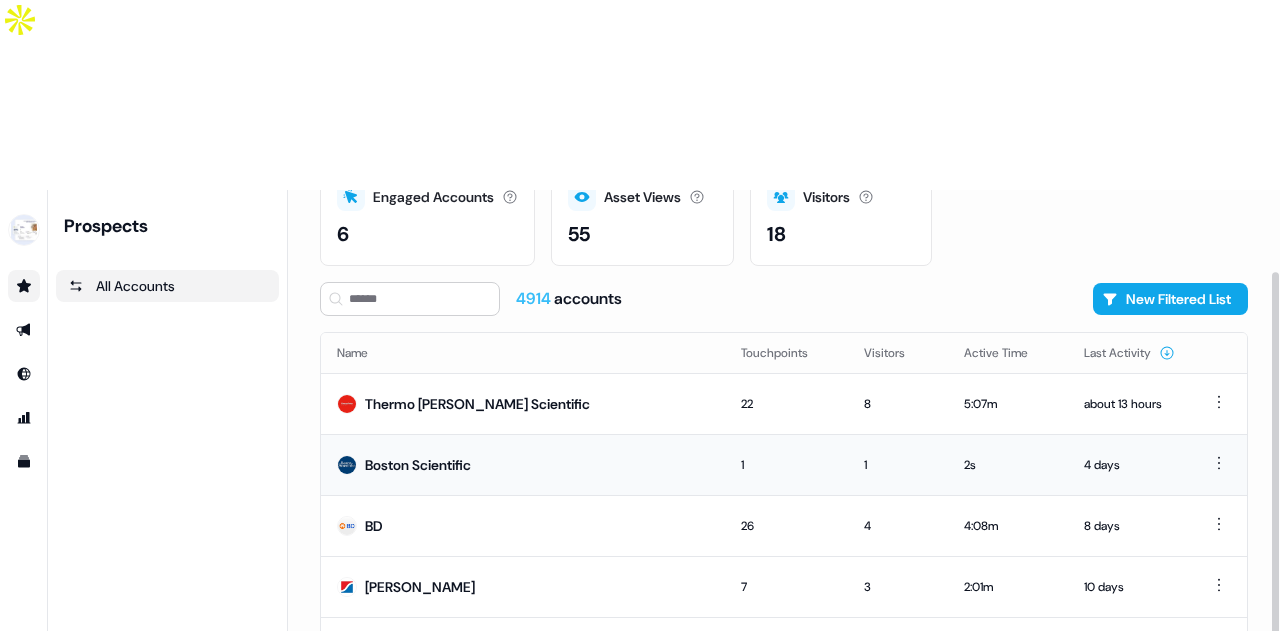 click on "Boston Scientific" at bounding box center [418, 465] 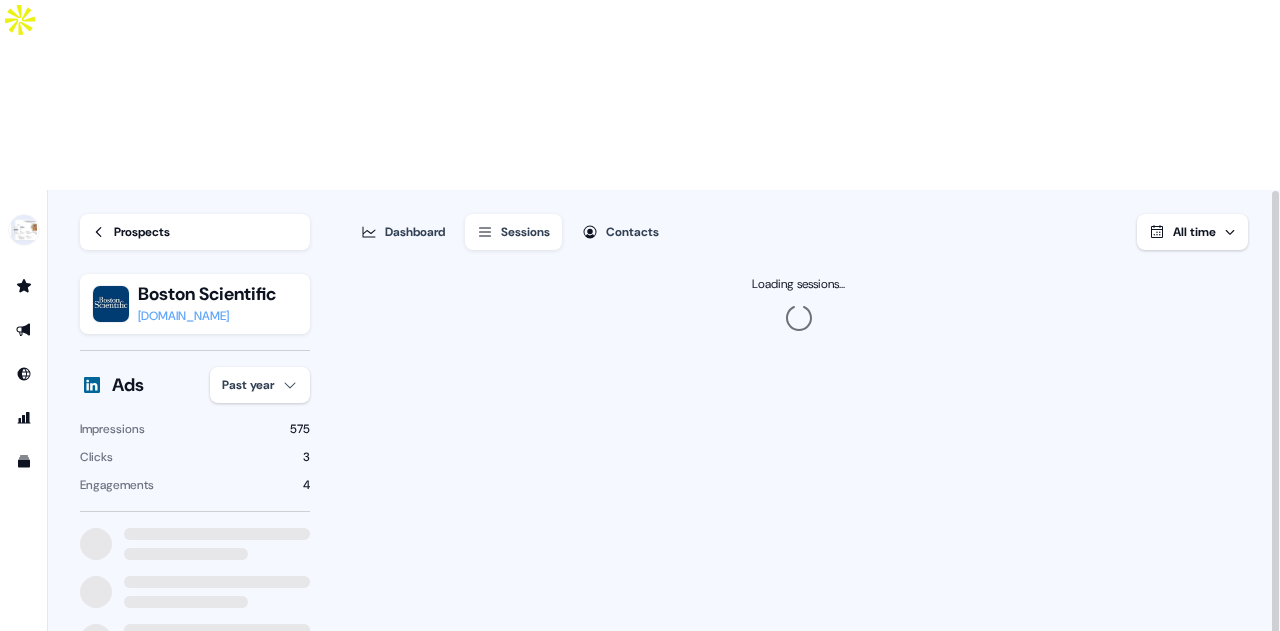 click on "Dashboard Sessions Contacts All time" at bounding box center [798, 220] 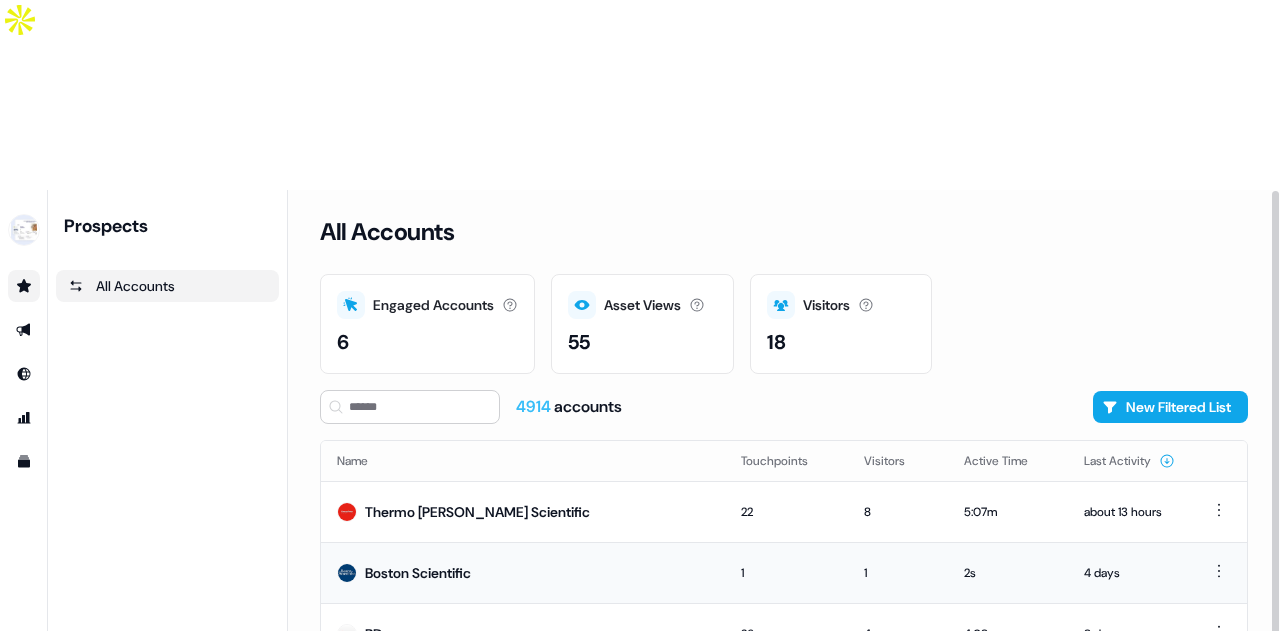 click on "Boston Scientific" at bounding box center [418, 573] 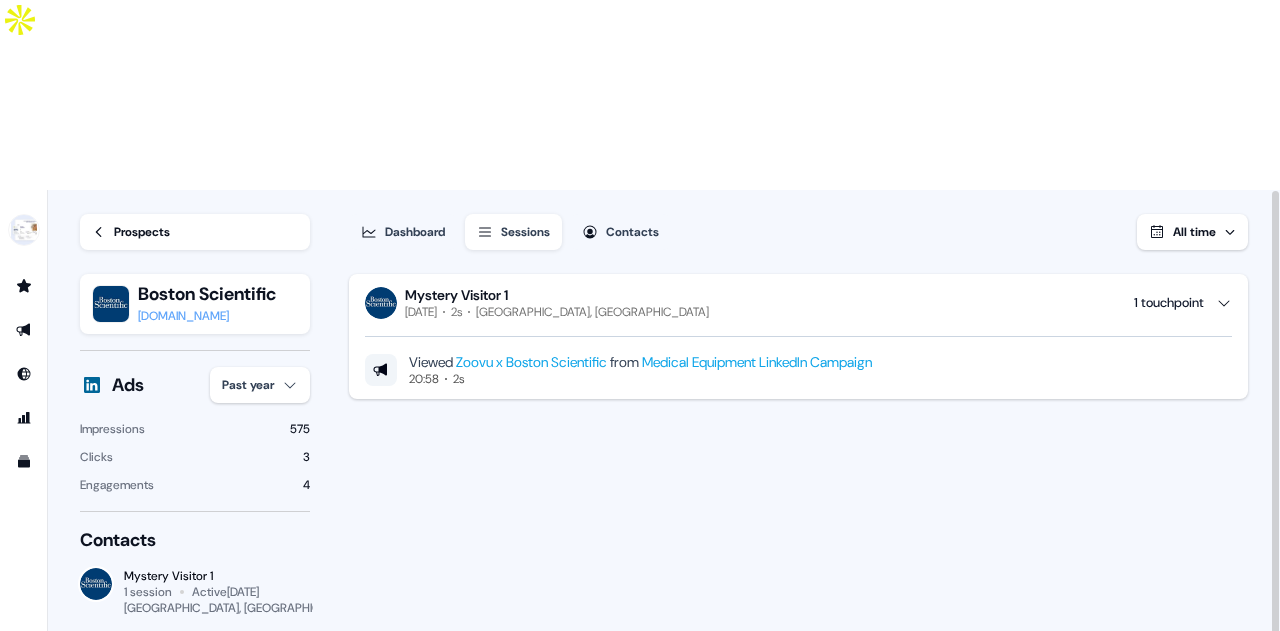 click on "Dashboard" at bounding box center [415, 232] 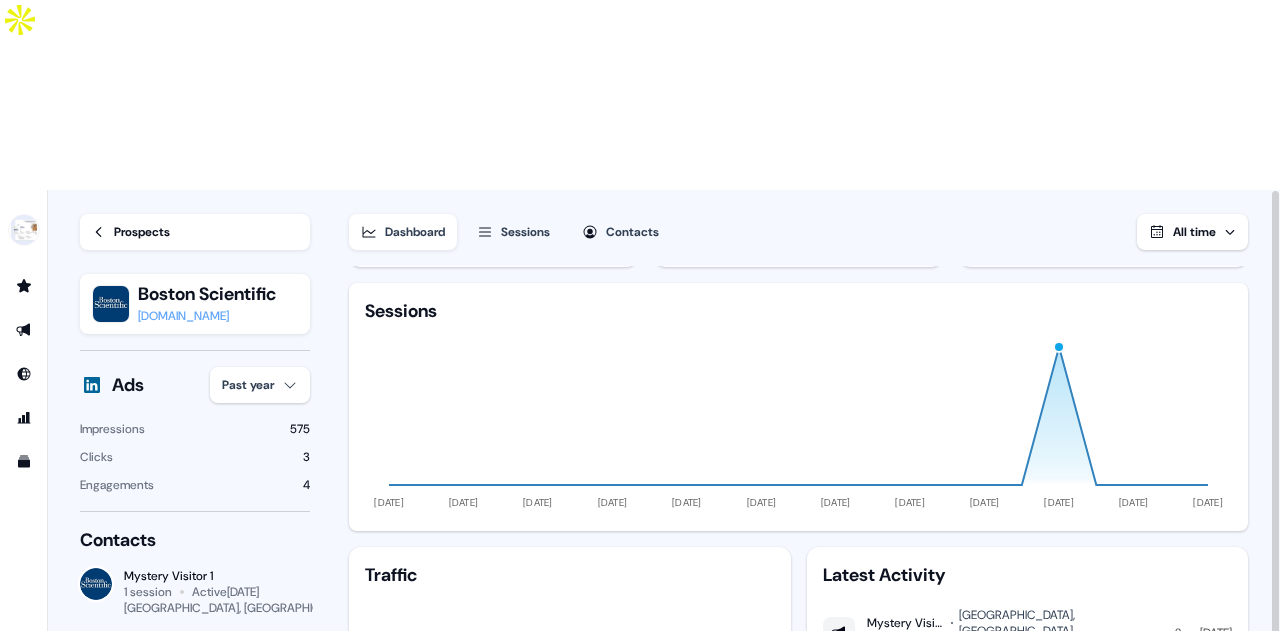 scroll, scrollTop: 104, scrollLeft: 0, axis: vertical 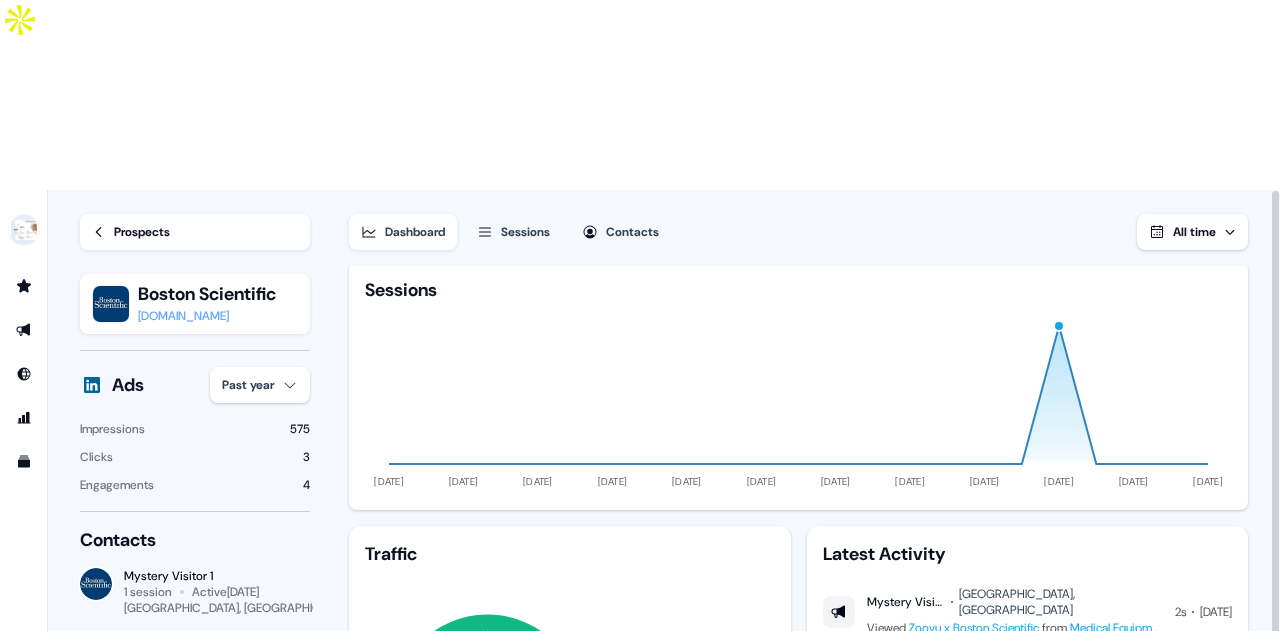 click on "Traffic 1 Touchpoint Outbound   100 % Latest Activity Mystery Visitor 1 [GEOGRAPHIC_DATA], [GEOGRAPHIC_DATA] Viewed   Zoovu x Boston Scientific   from   Medical Equipment LinkedIn Campaign 2s [DATE]" at bounding box center (798, 686) 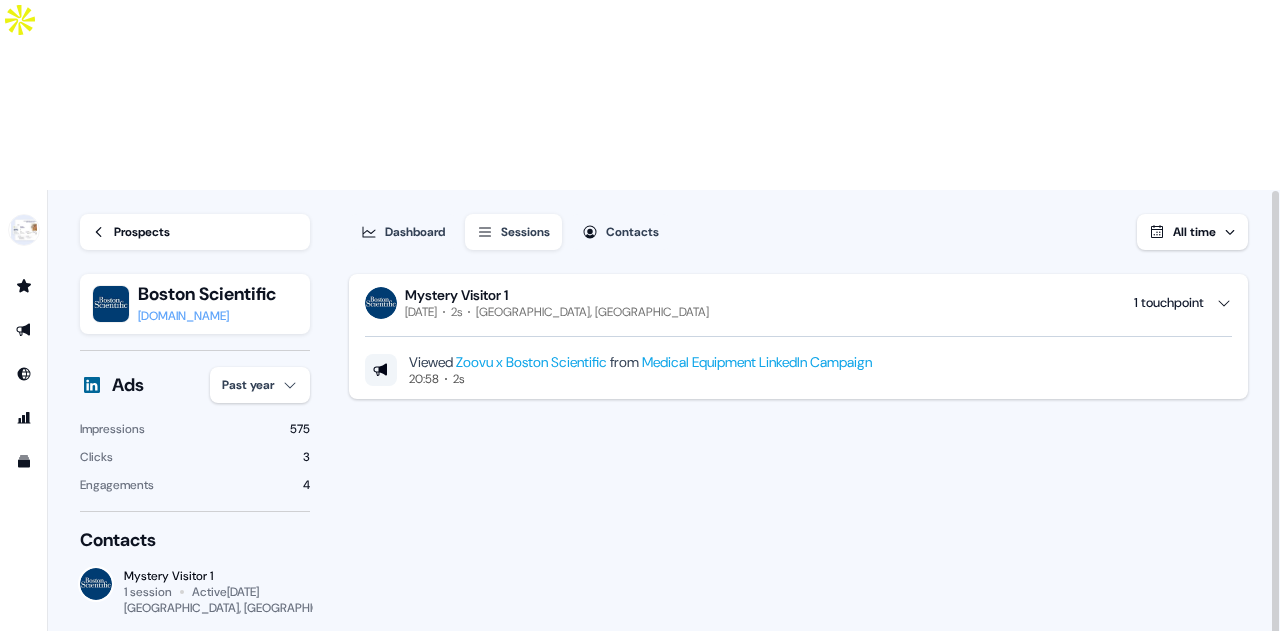 scroll, scrollTop: 0, scrollLeft: 0, axis: both 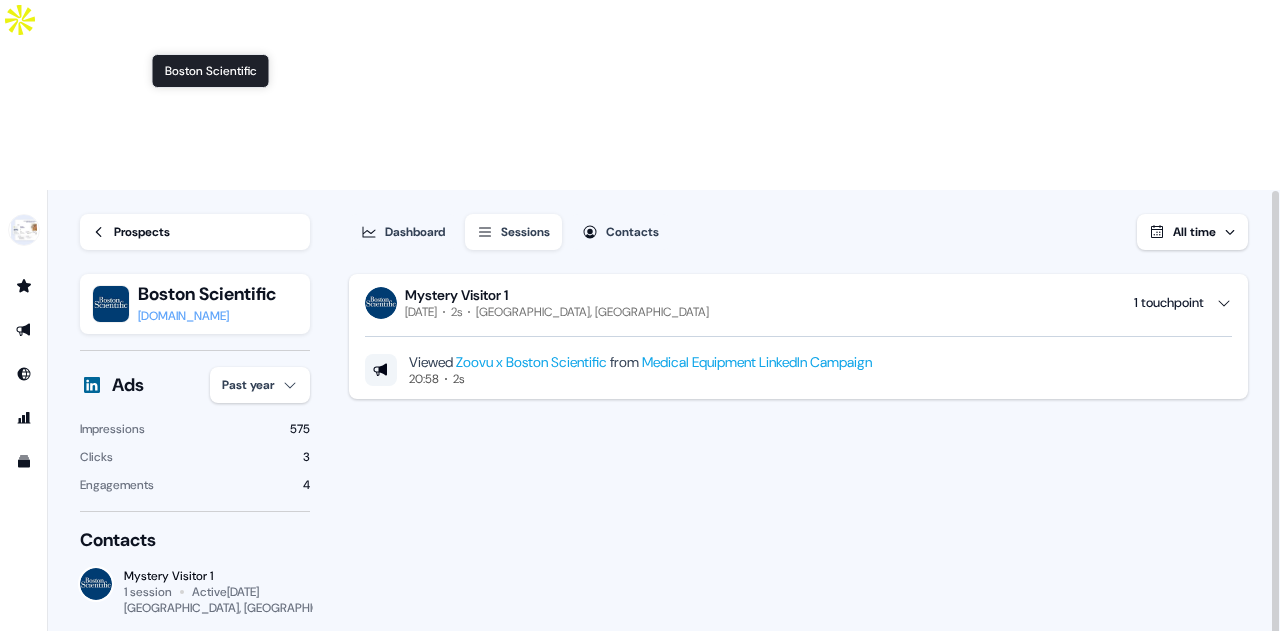 click on "Boston Scientific" at bounding box center (207, 294) 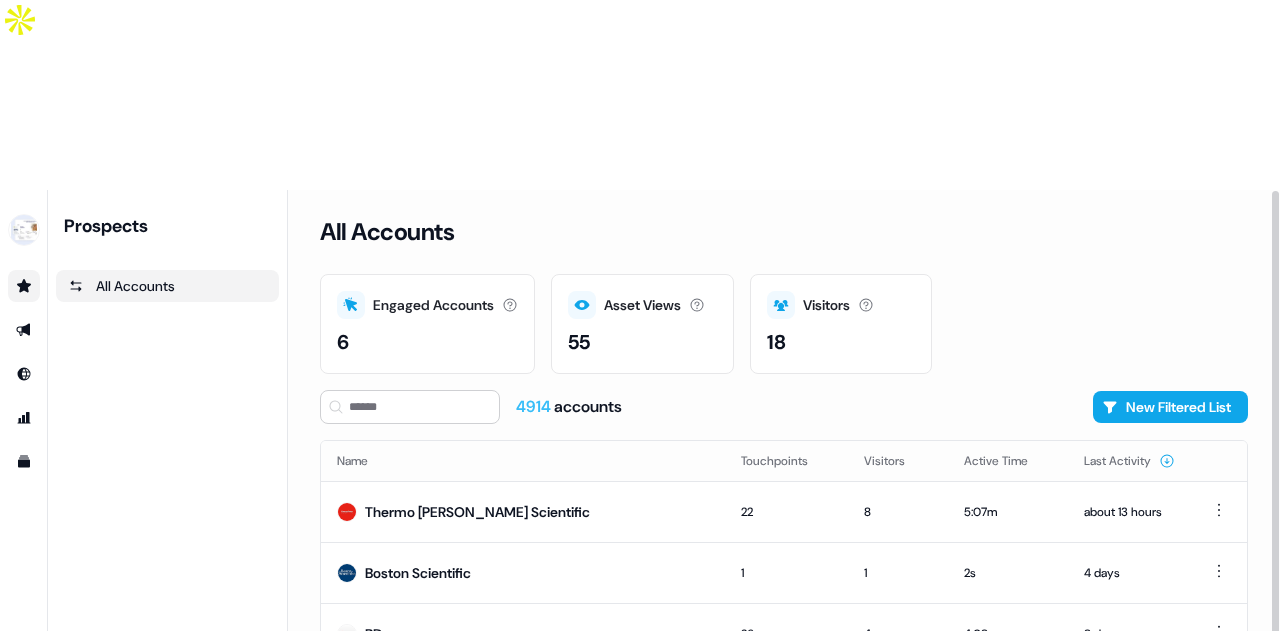 click on "Asset Views How many times your assets have been seen. 55" at bounding box center (642, 324) 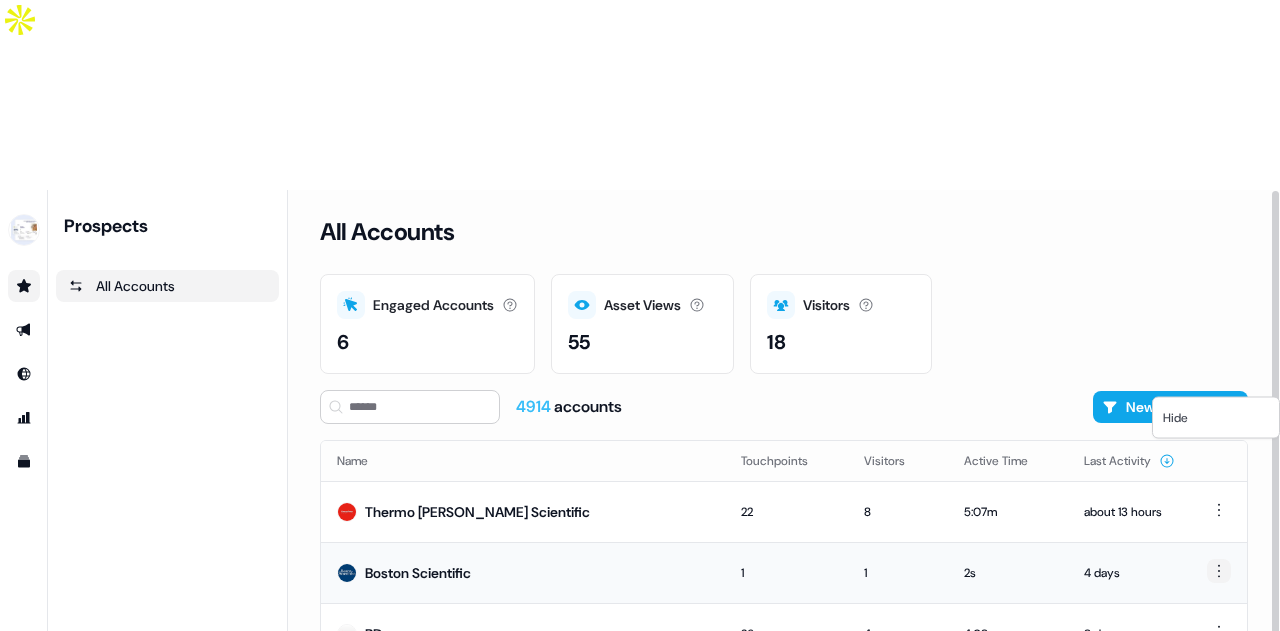 click on "For the best experience switch devices to a bigger screen. Go to [DOMAIN_NAME]   Prospects All Accounts Loading... All Accounts Engaged Accounts Accounts that have interacted with an asset. 6 Asset Views How many times your assets have been seen. 55 Visitors Number of unique visitors. 18 4914   accounts New Filtered List Name Touchpoints Visitors Active Time Last Activity Thermo [PERSON_NAME] Scientific 22 8 5:07m about 13 hours Boston Scientific 1 1 2s 4 days BD 26 4 4:08m 8 days [PERSON_NAME] 7 3 2:01m 10 days Stryker 3 1 9s 12 days [PERSON_NAME] & Associates 1 1 1s 14 days Medtronic 0 0 Never EN Encontrack 0 0 Never Page  1   0.25 Hide" at bounding box center [640, 410] 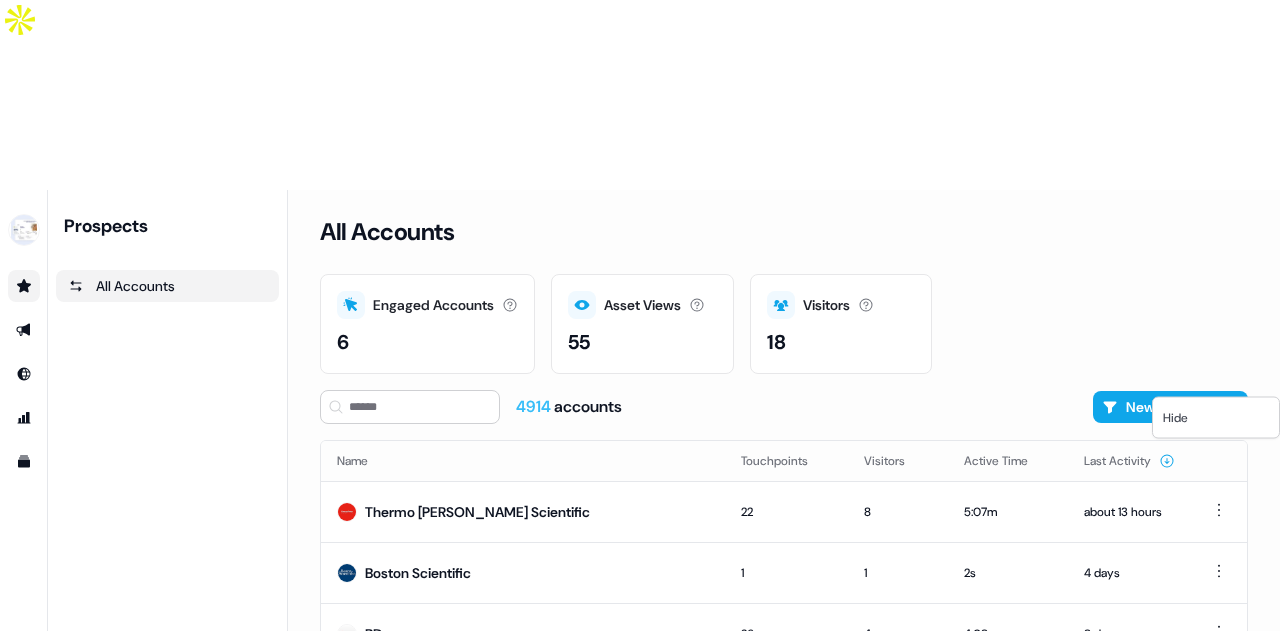 click on "For the best experience switch devices to a bigger screen. Go to [DOMAIN_NAME]   Prospects All Accounts Loading... All Accounts Engaged Accounts Accounts that have interacted with an asset. 6 Asset Views How many times your assets have been seen. 55 Visitors Number of unique visitors. 18 4914   accounts New Filtered List Name Touchpoints Visitors Active Time Last Activity Thermo [PERSON_NAME] Scientific 22 8 5:07m about 13 hours Boston Scientific 1 1 2s 4 days BD 26 4 4:08m 8 days [PERSON_NAME] 7 3 2:01m 10 days Stryker 3 1 9s 12 days [PERSON_NAME] & Associates 1 1 1s 14 days Medtronic 0 0 Never EN Encontrack 0 0 Never Page  1   0.25 Hide" at bounding box center (640, 410) 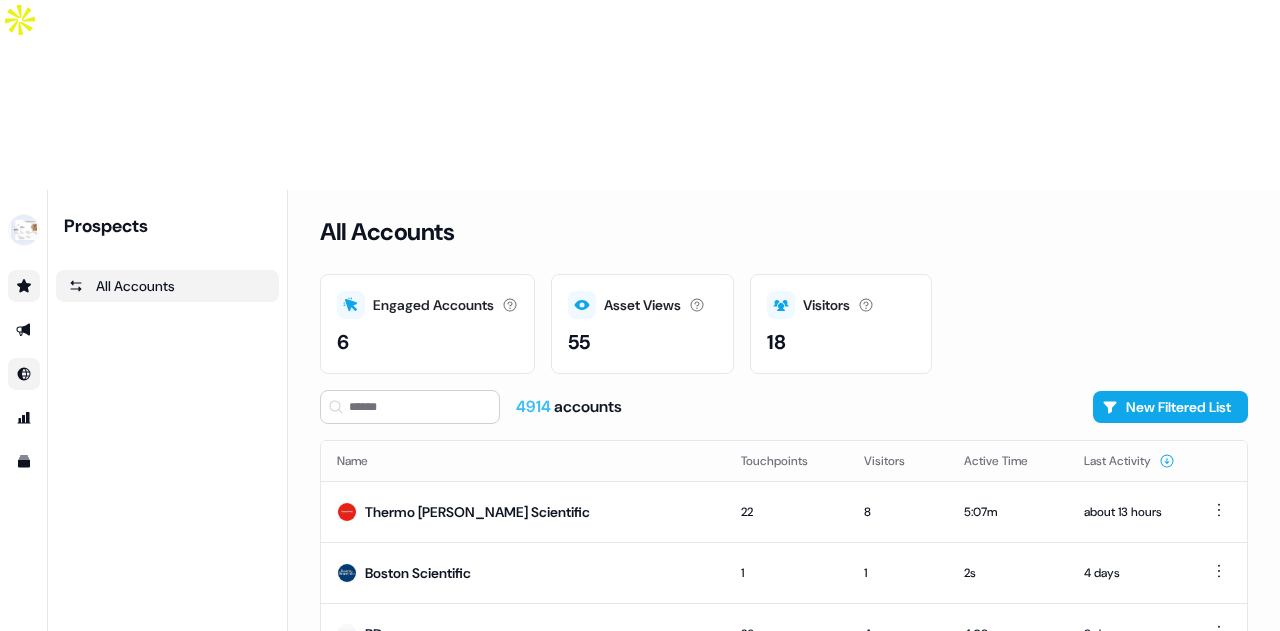 click 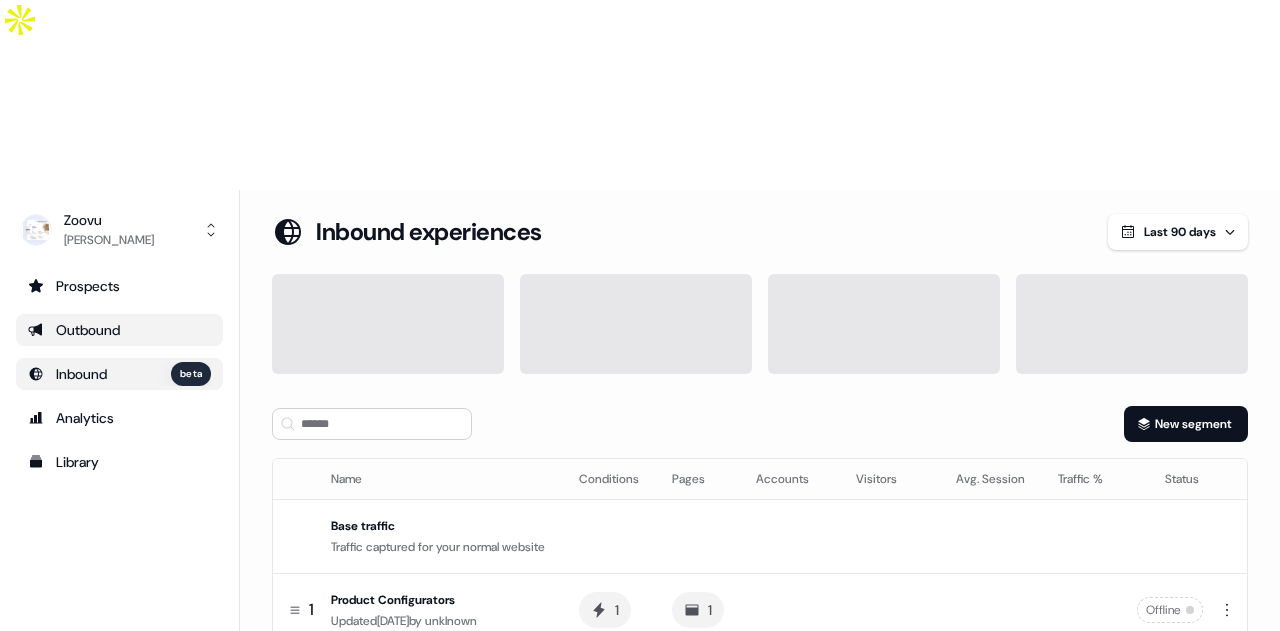 click on "Outbound" at bounding box center (119, 330) 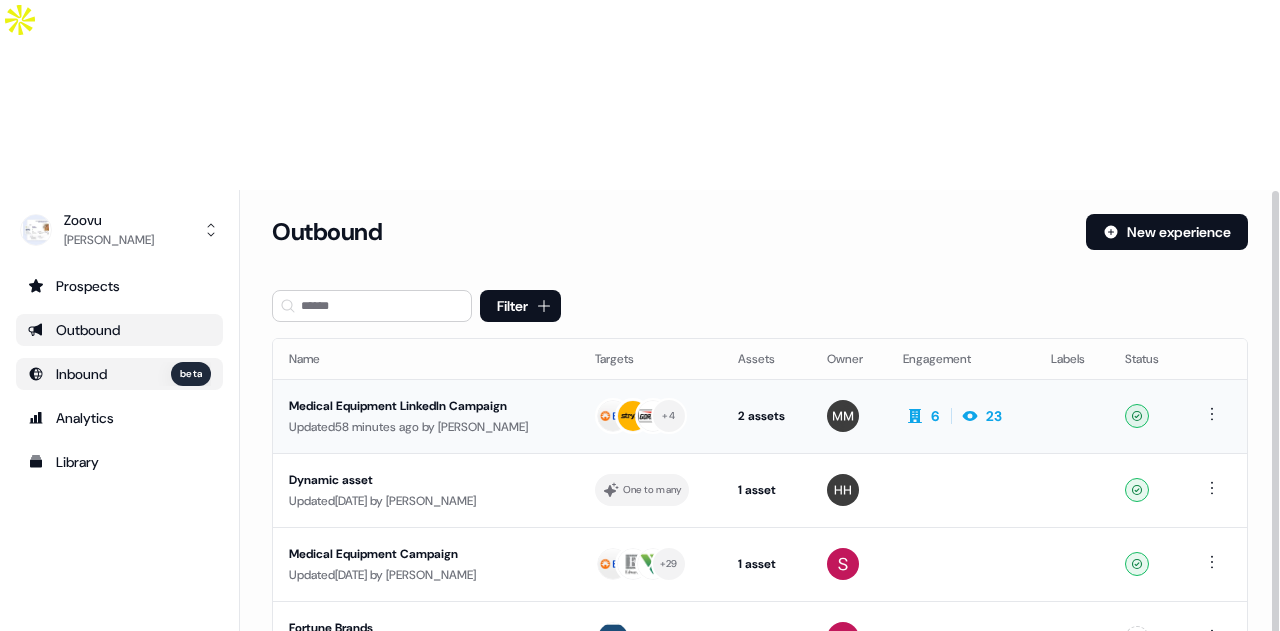 click on "Medical Equipment LinkedIn Campaign" at bounding box center [426, 406] 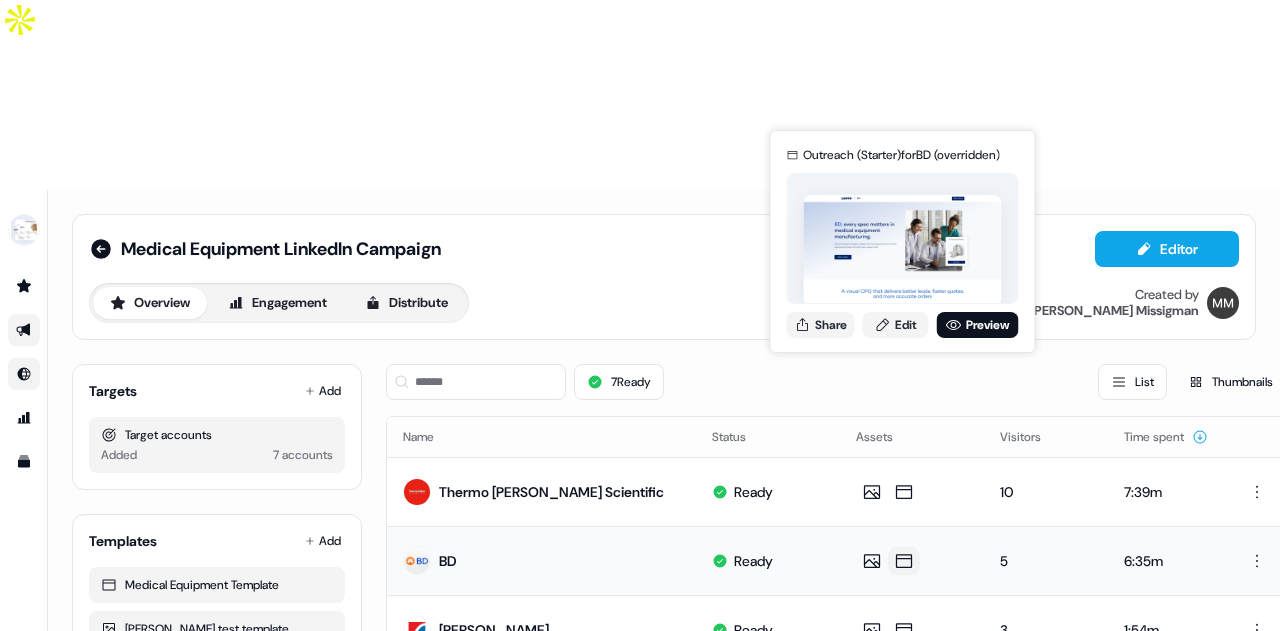 click 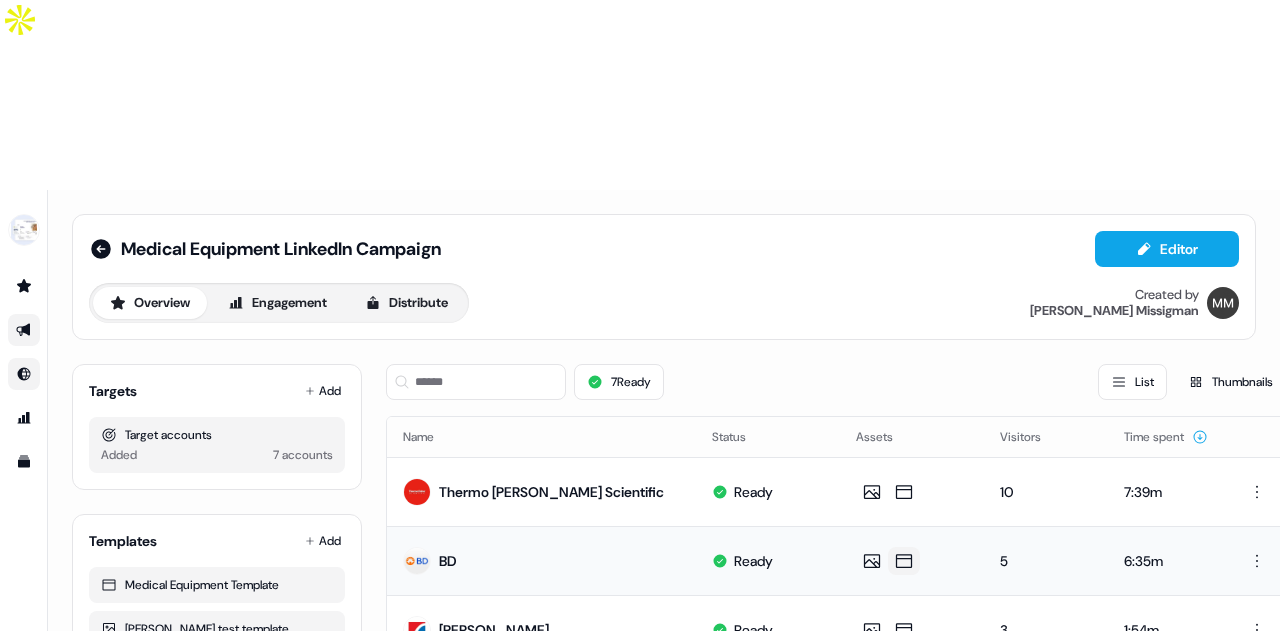 click 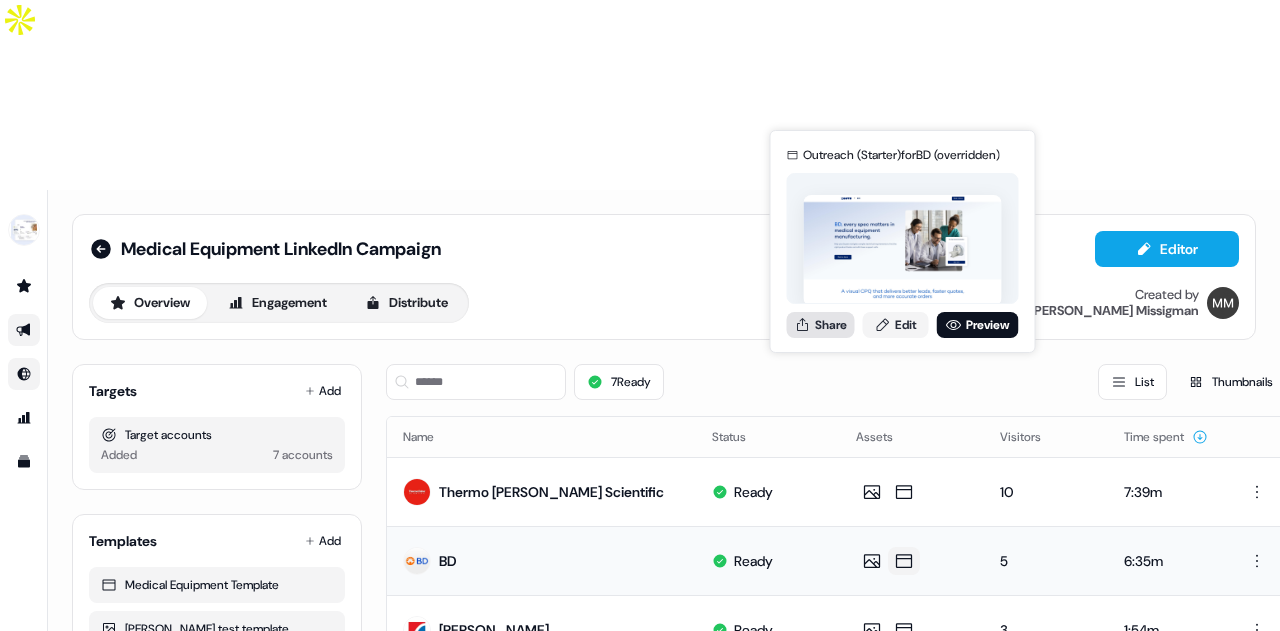 click on "Share" at bounding box center (821, 325) 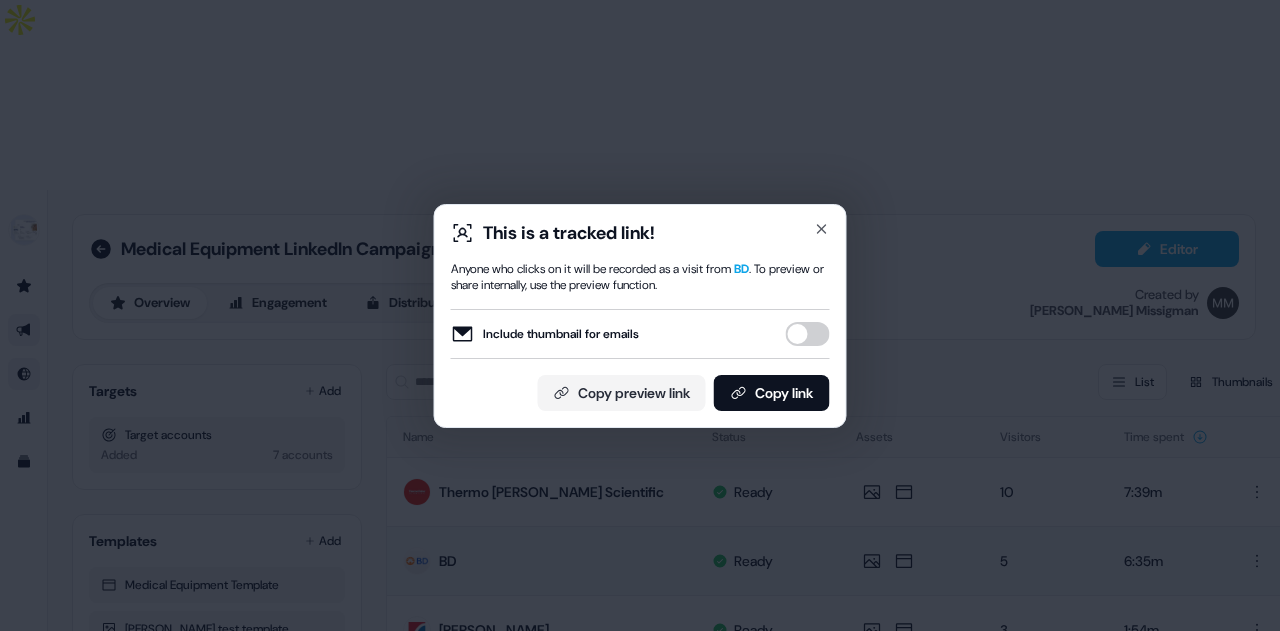 click on "Include thumbnail for emails" at bounding box center [808, 334] 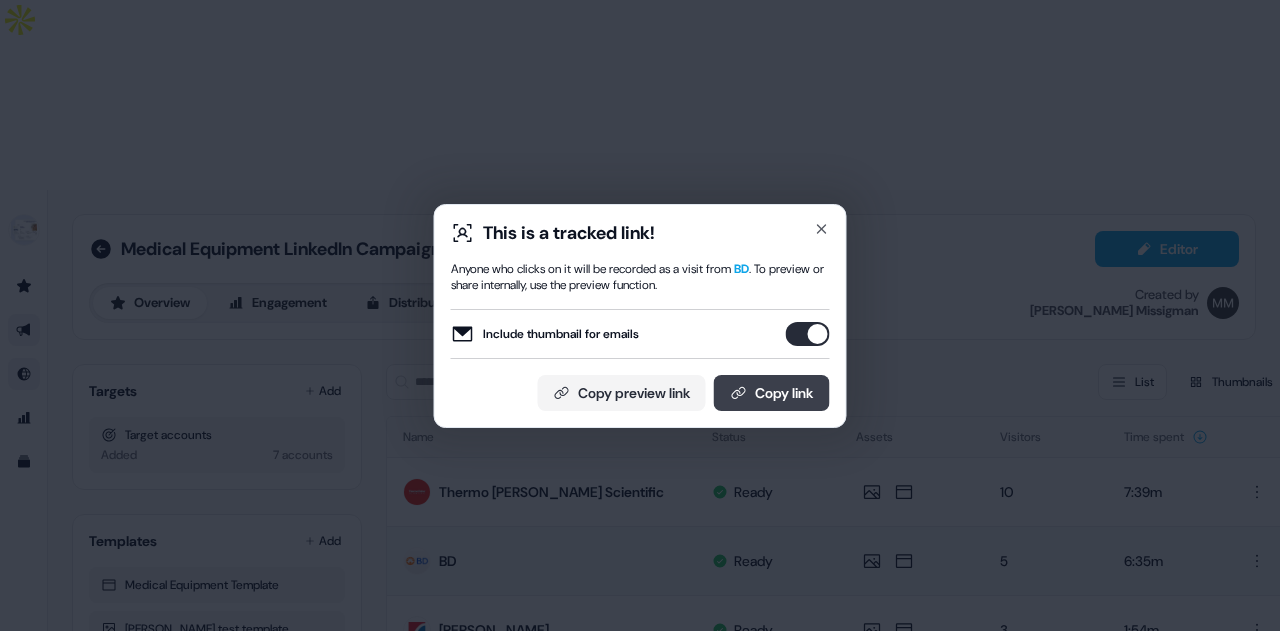click on "Copy link" at bounding box center [772, 393] 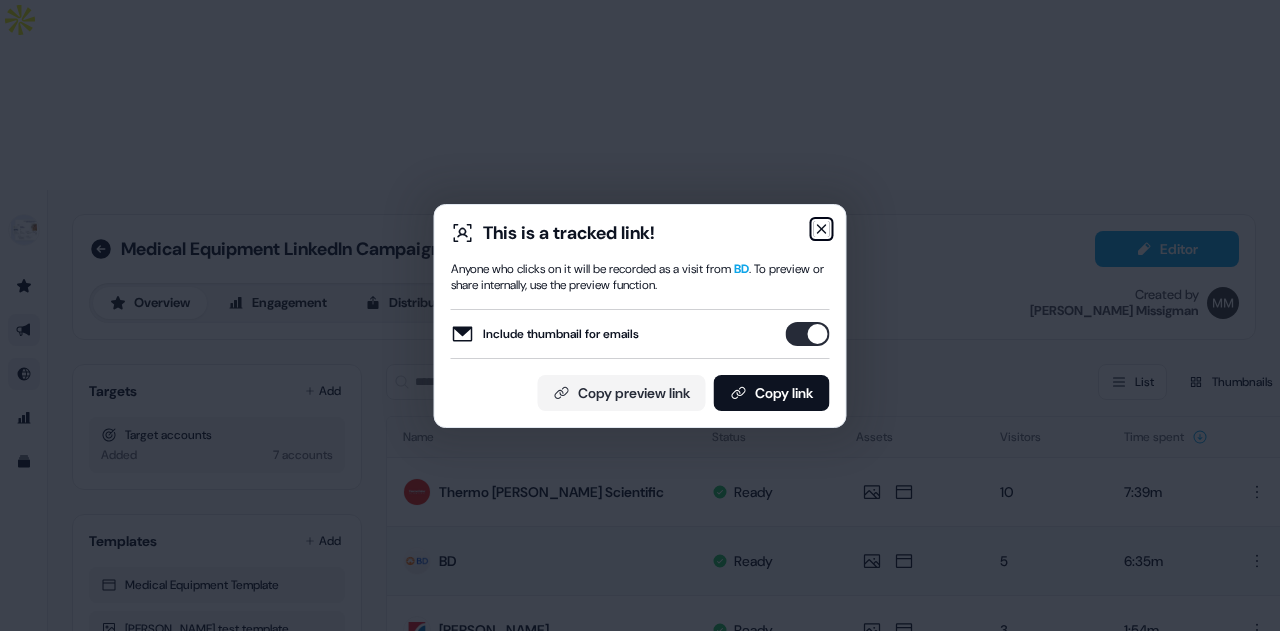 click 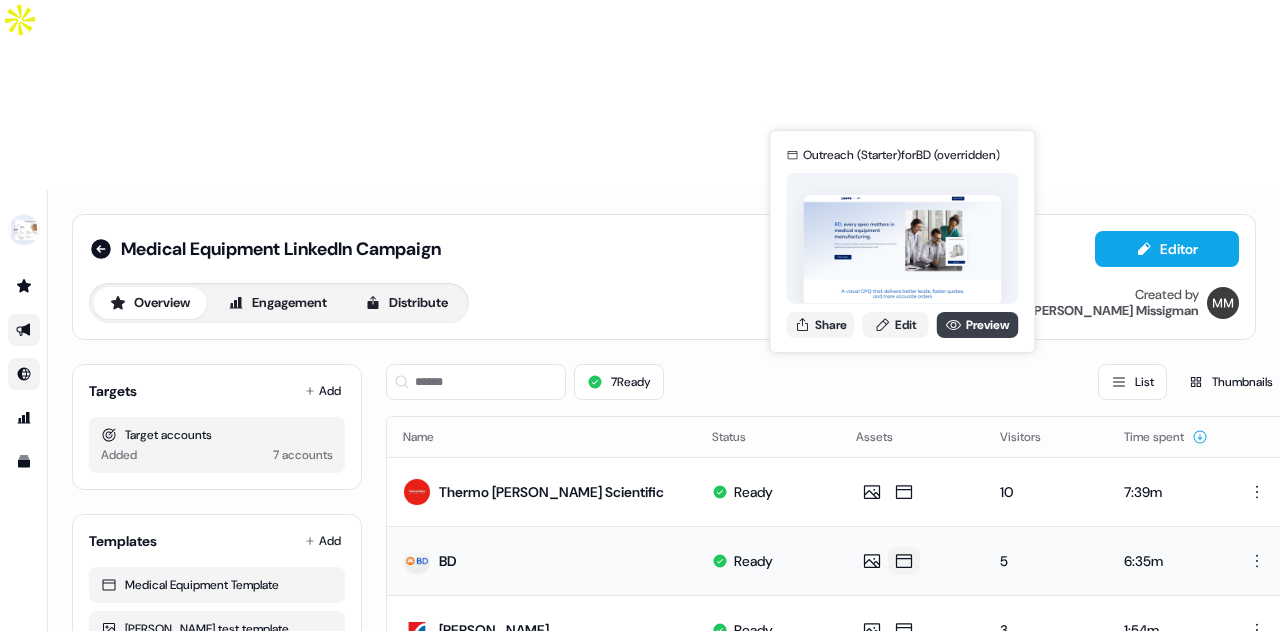 click 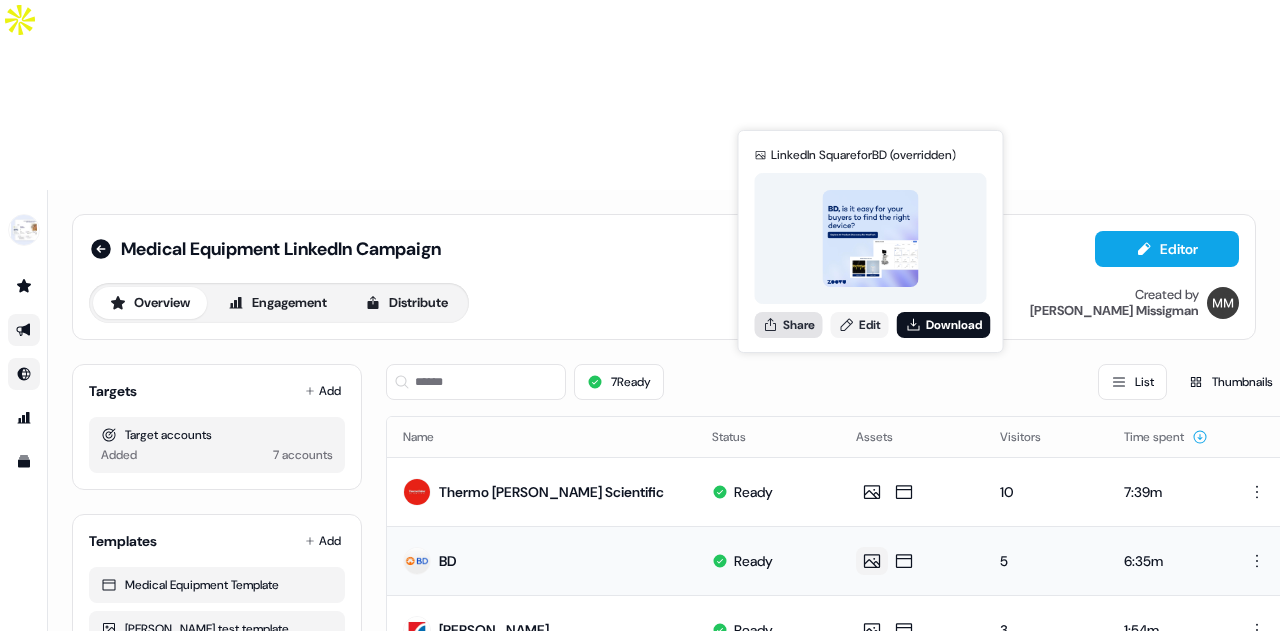 click on "Share" at bounding box center (789, 325) 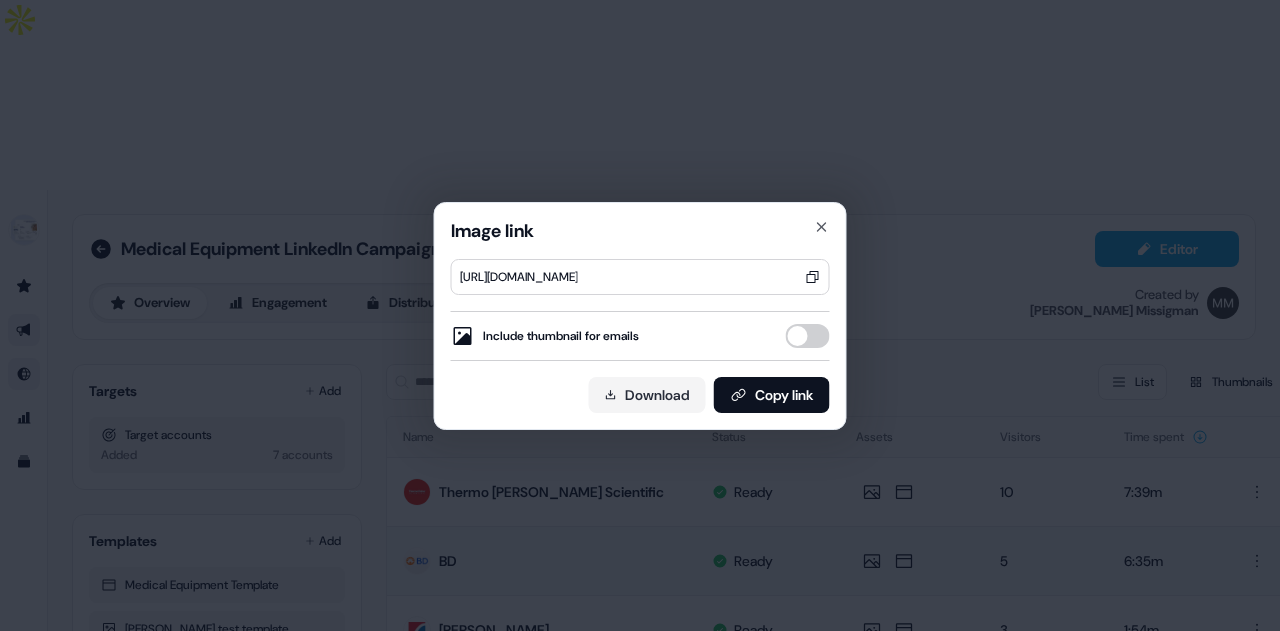 click on "Include thumbnail for emails" at bounding box center [808, 336] 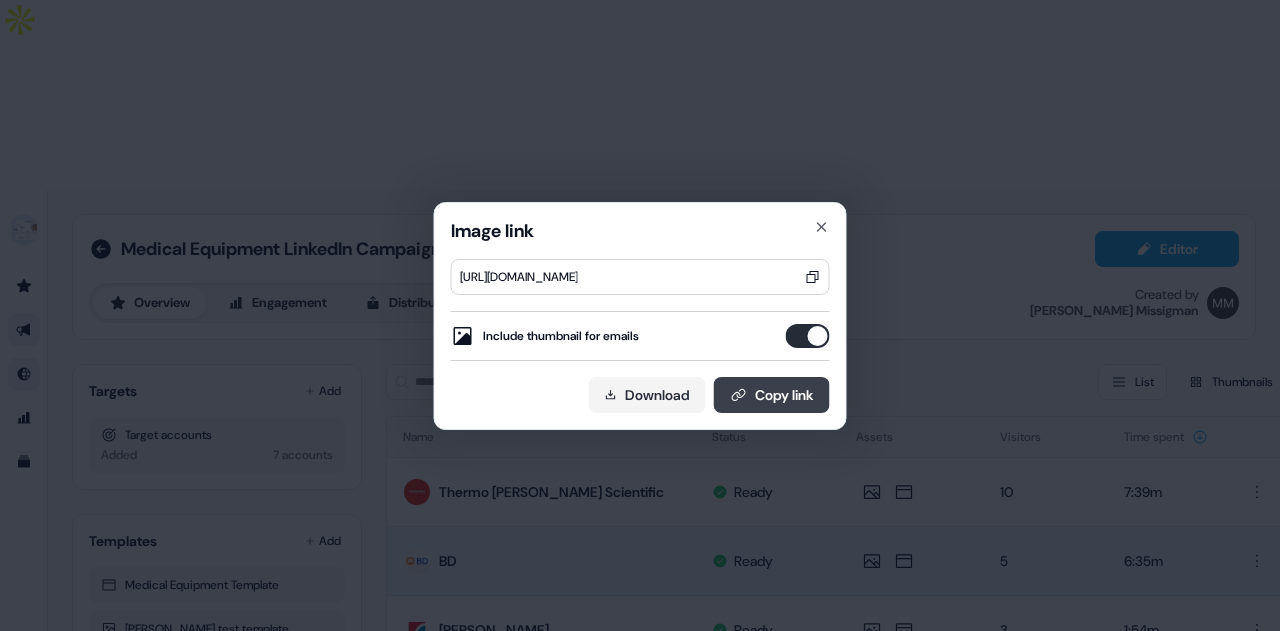 click on "Copy link" at bounding box center [772, 395] 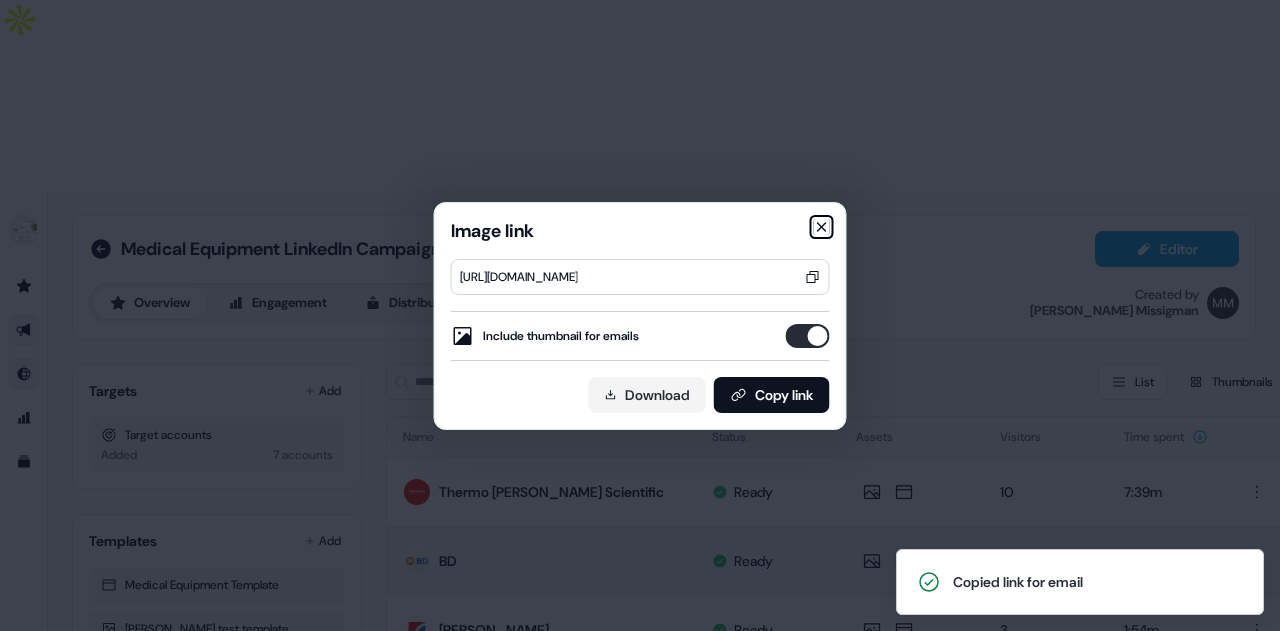 click 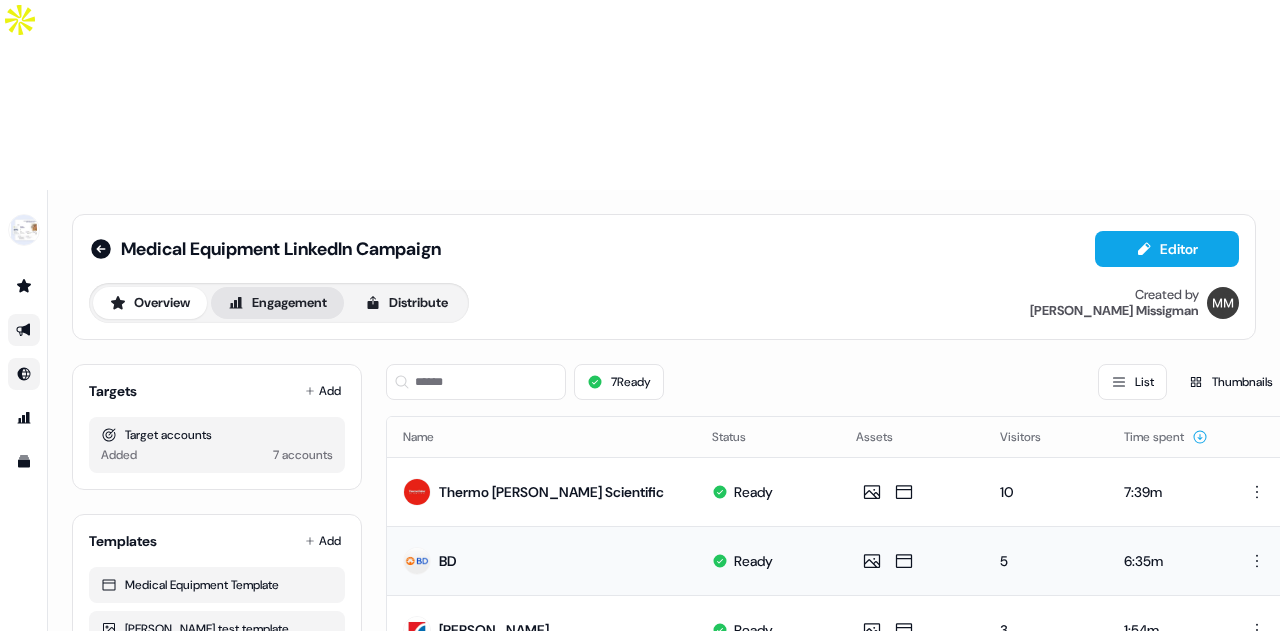 click 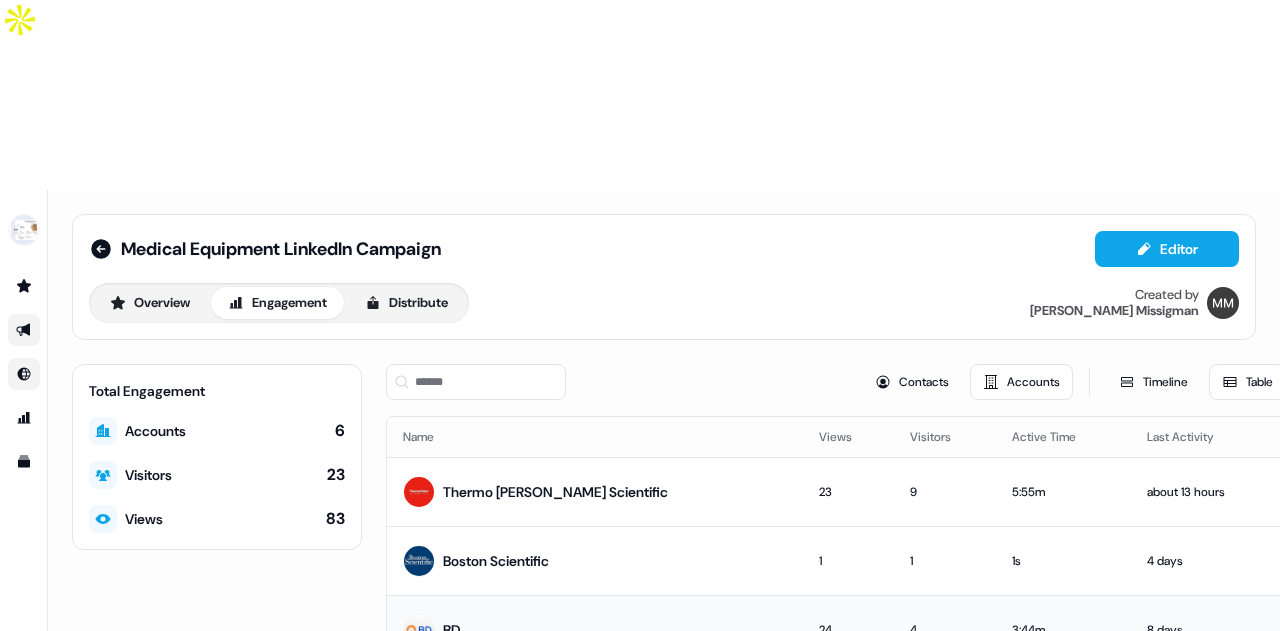 click on "BD" at bounding box center (432, 630) 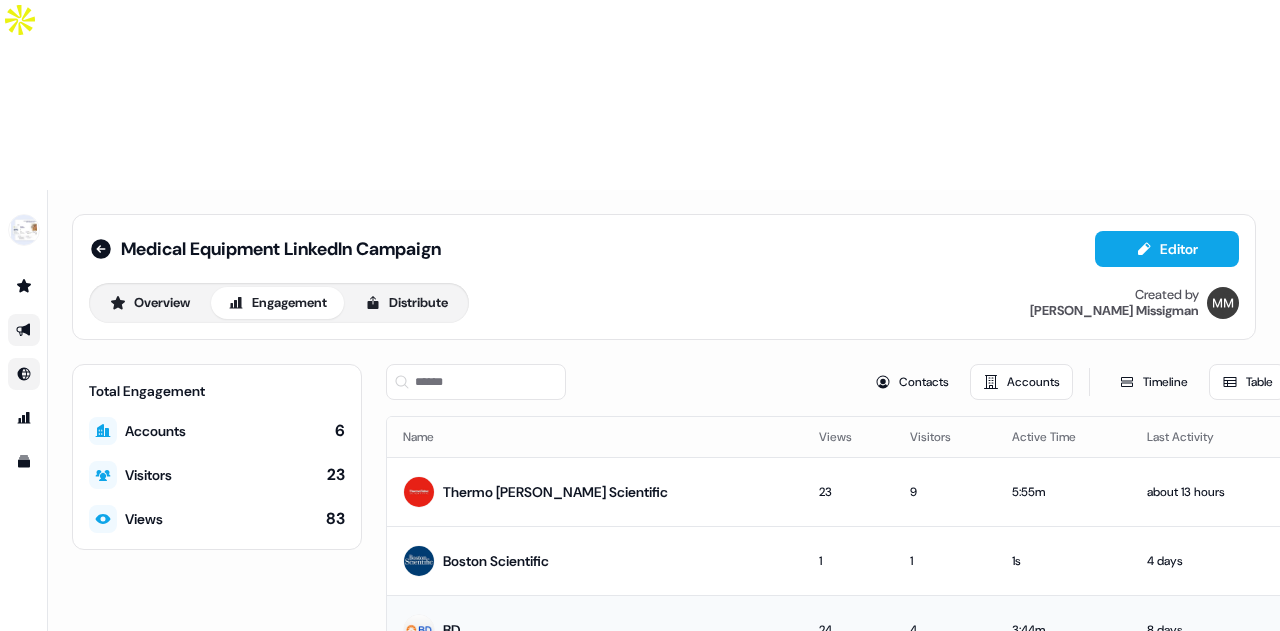 click on "BD" at bounding box center (452, 630) 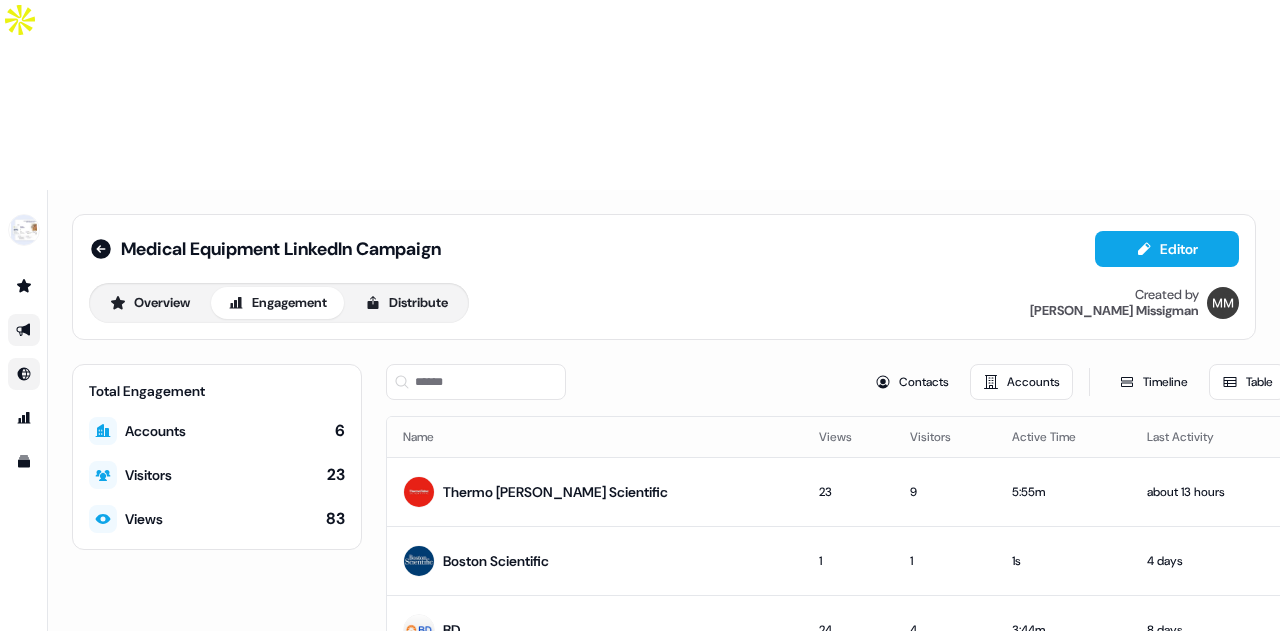 click at bounding box center (24, 374) 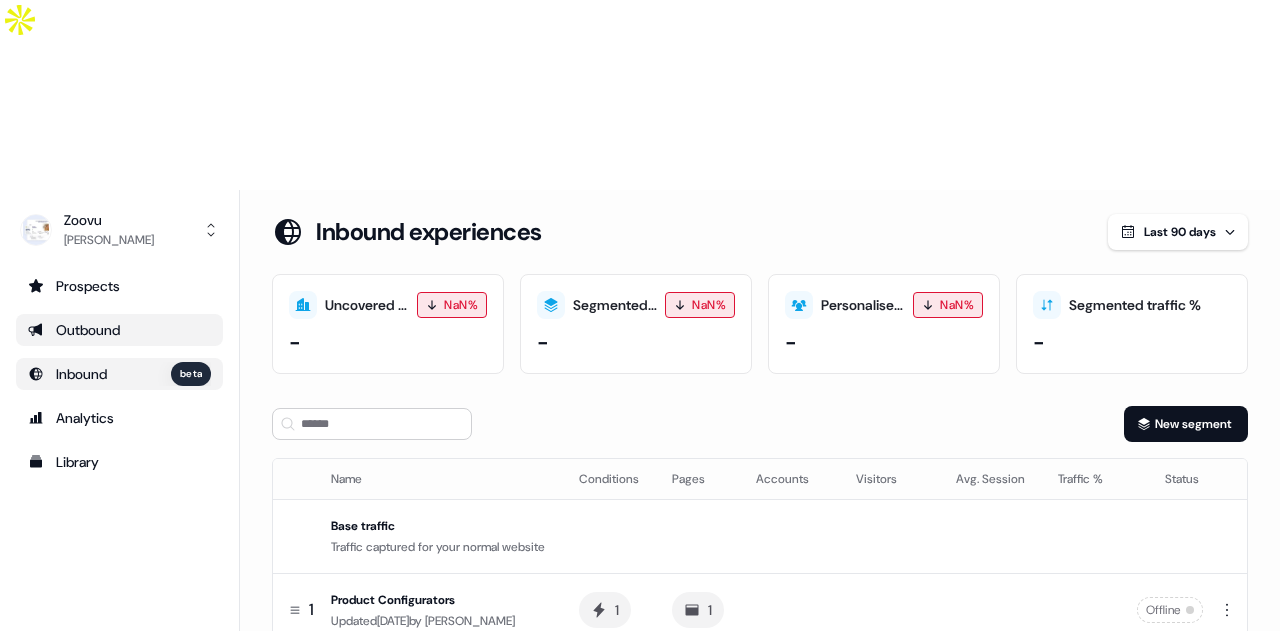 click on "Outbound" at bounding box center [119, 330] 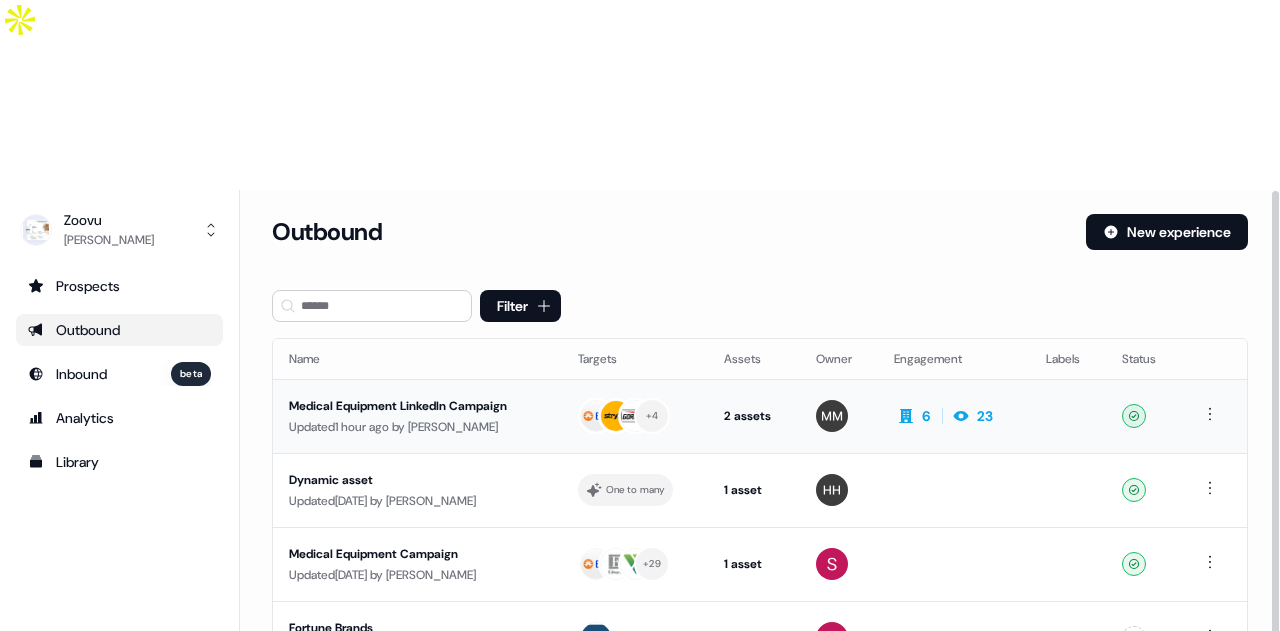 click on "Medical Equipment LinkedIn Campaign Updated  1 hour ago   by   [PERSON_NAME]" at bounding box center [417, 416] 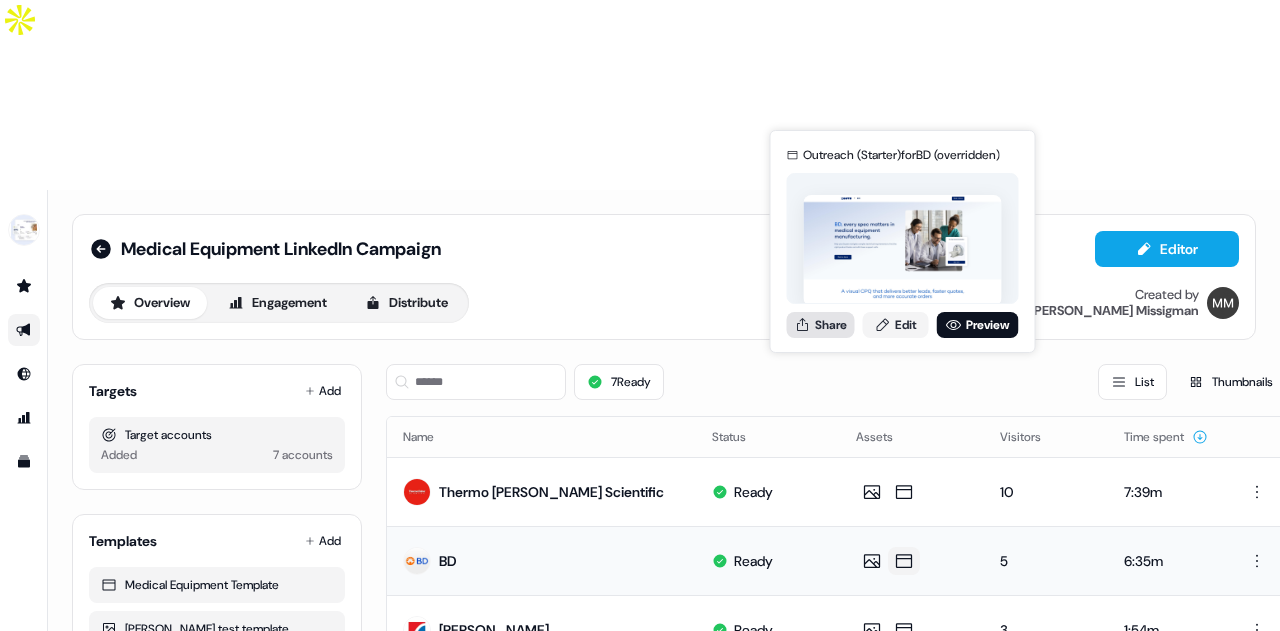 click on "Share" at bounding box center (821, 325) 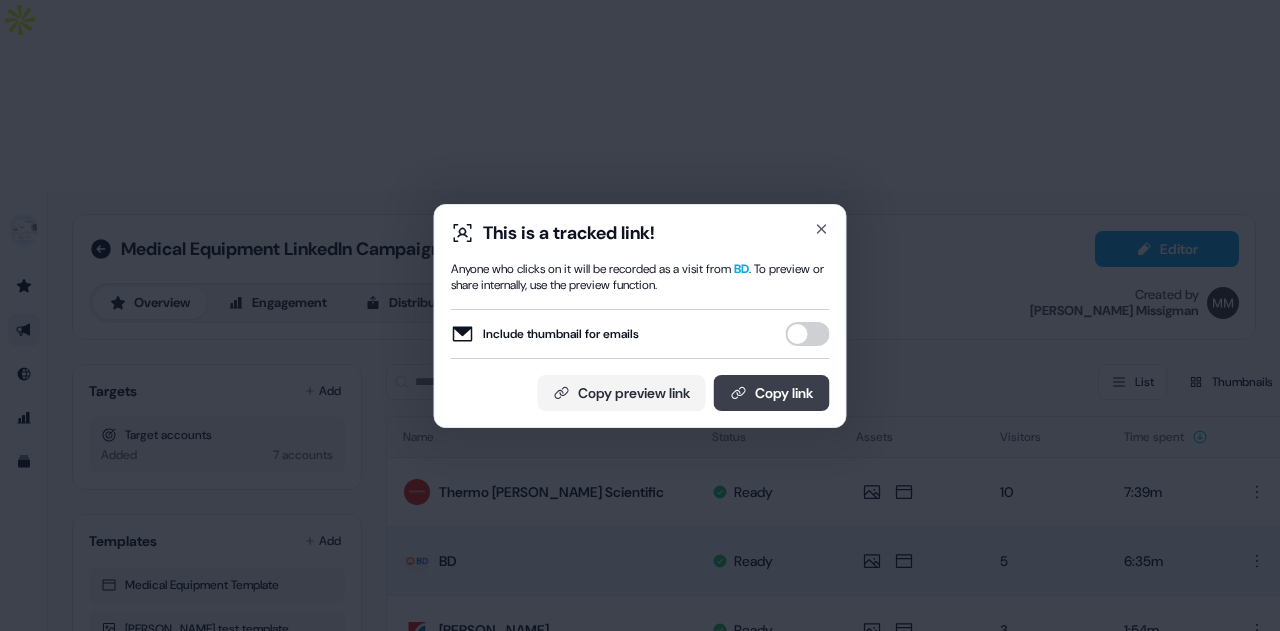 click on "Copy link" at bounding box center (772, 393) 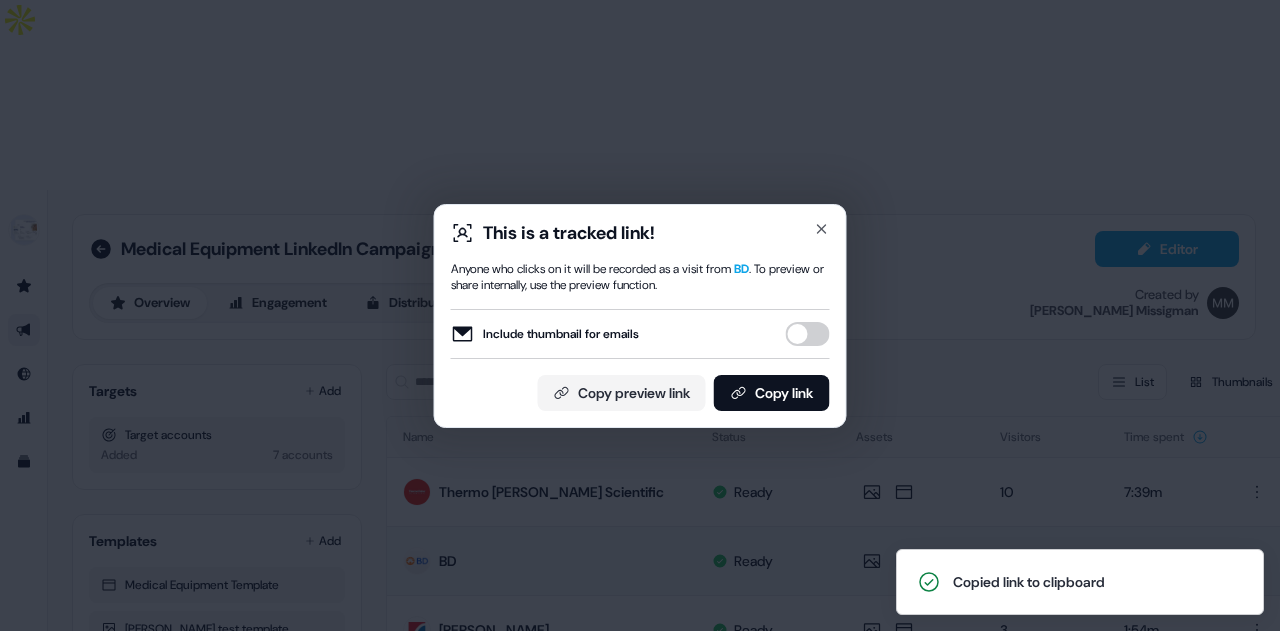 click on "Include thumbnail for emails" at bounding box center [808, 334] 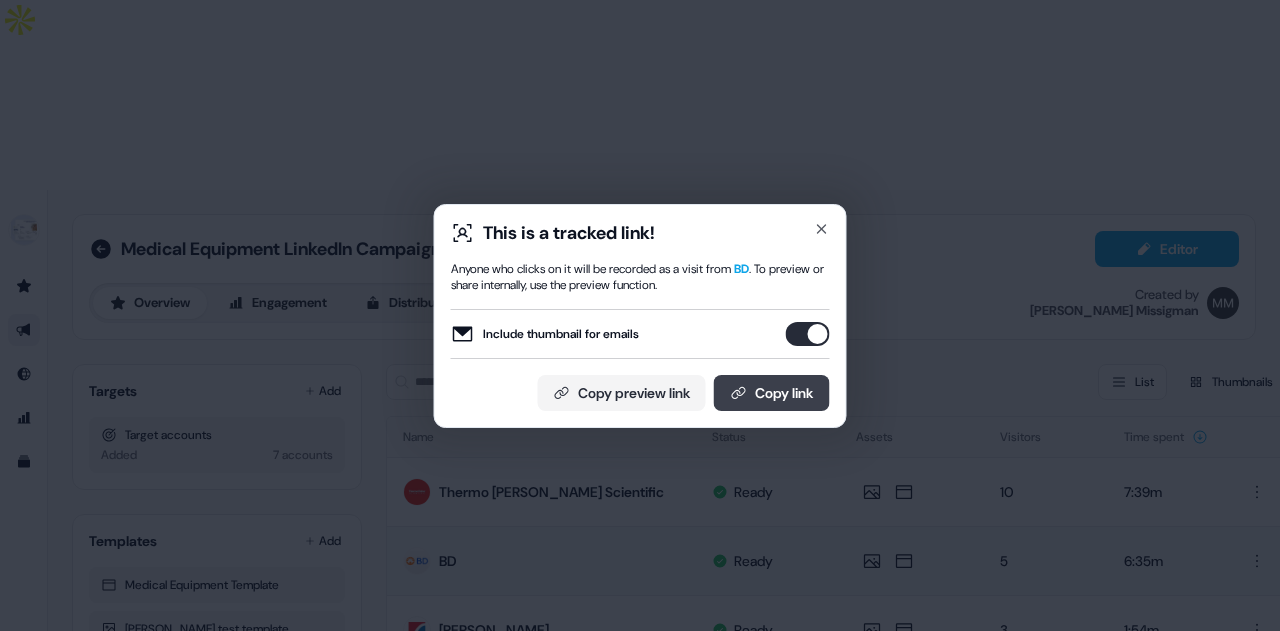 click on "Copy link" at bounding box center (772, 393) 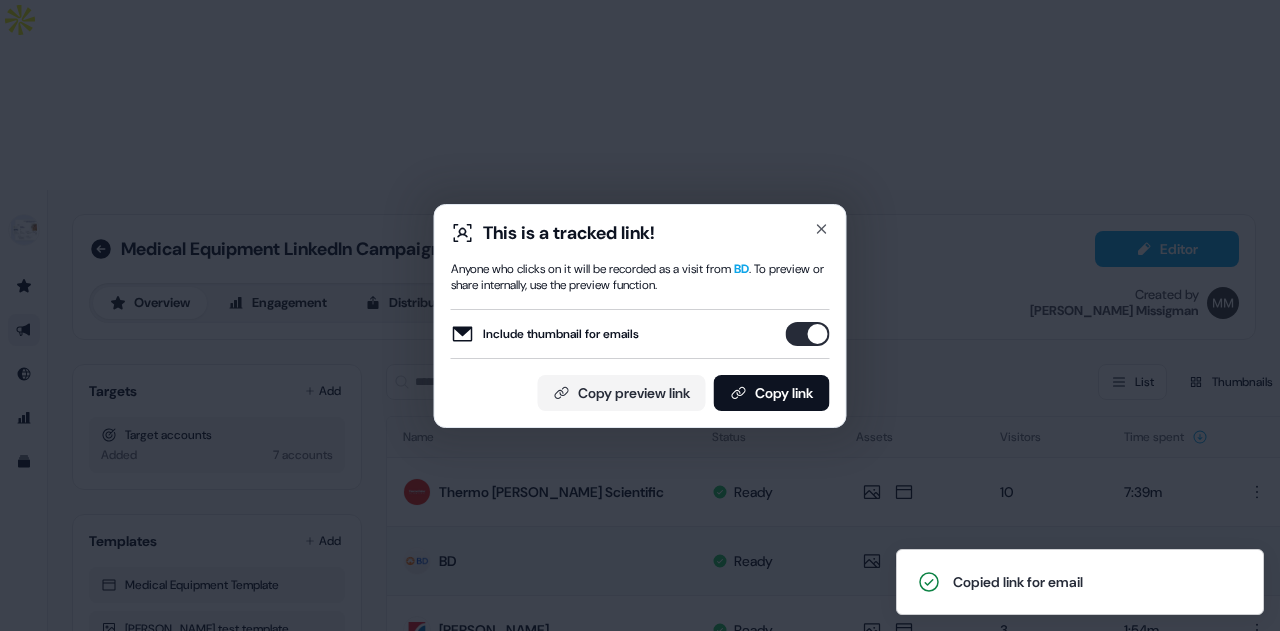 click on "This is a tracked link!" at bounding box center (640, 233) 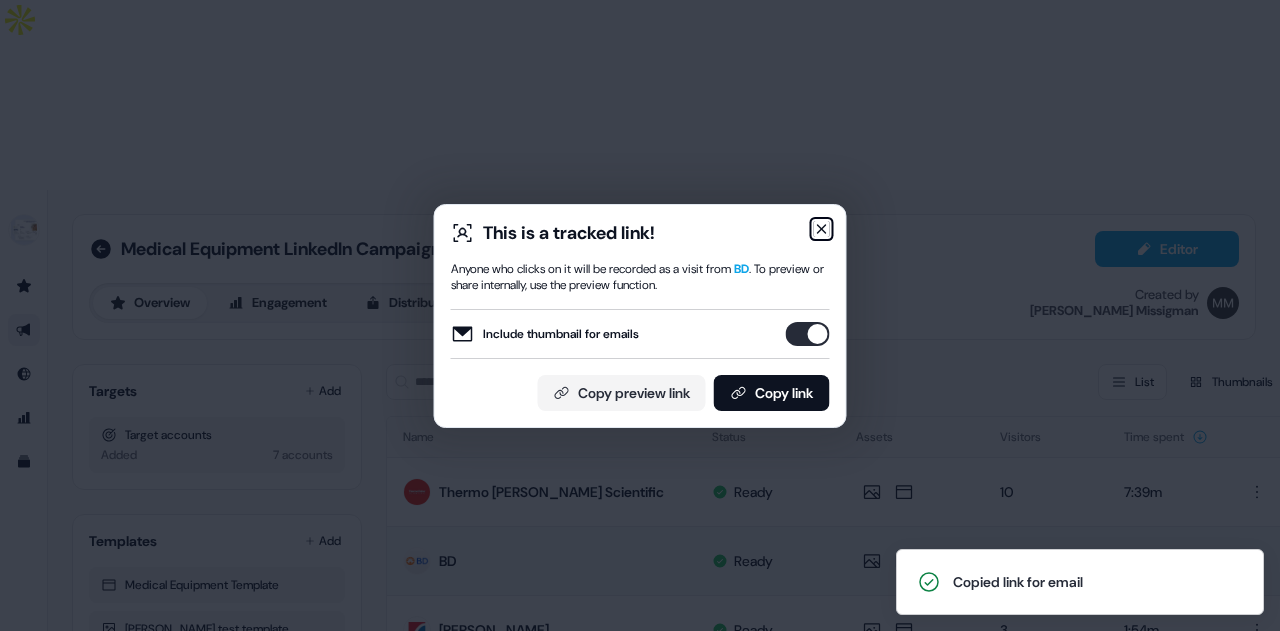 click 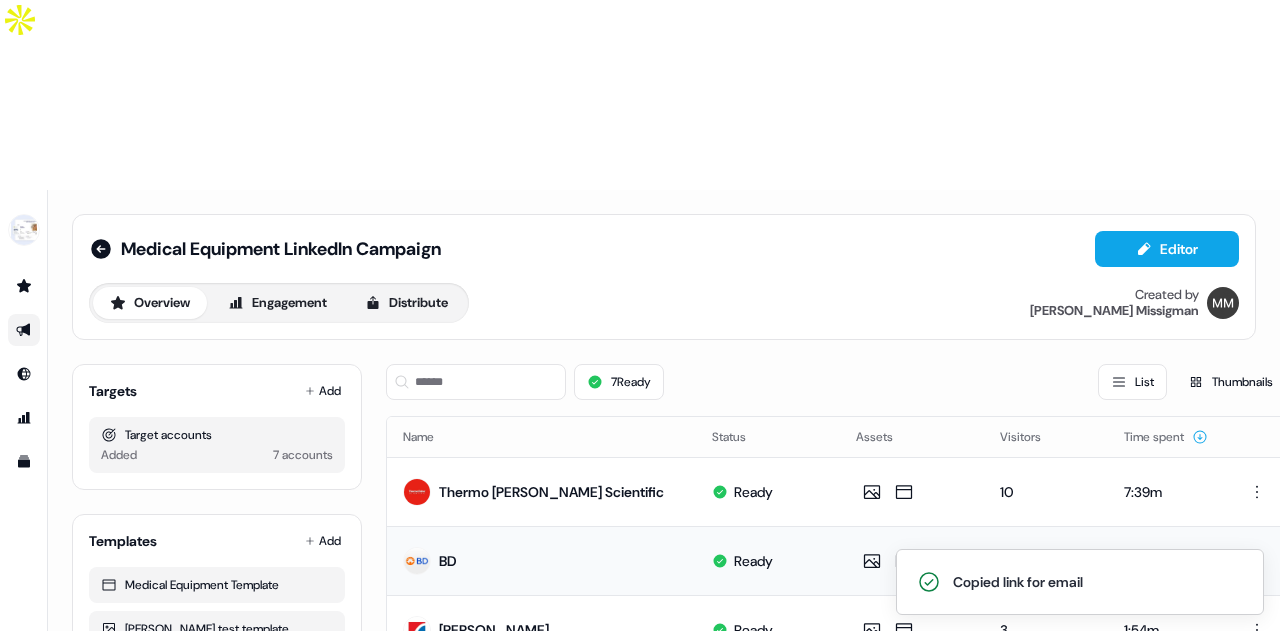 drag, startPoint x: 745, startPoint y: 139, endPoint x: 743, endPoint y: 160, distance: 21.095022 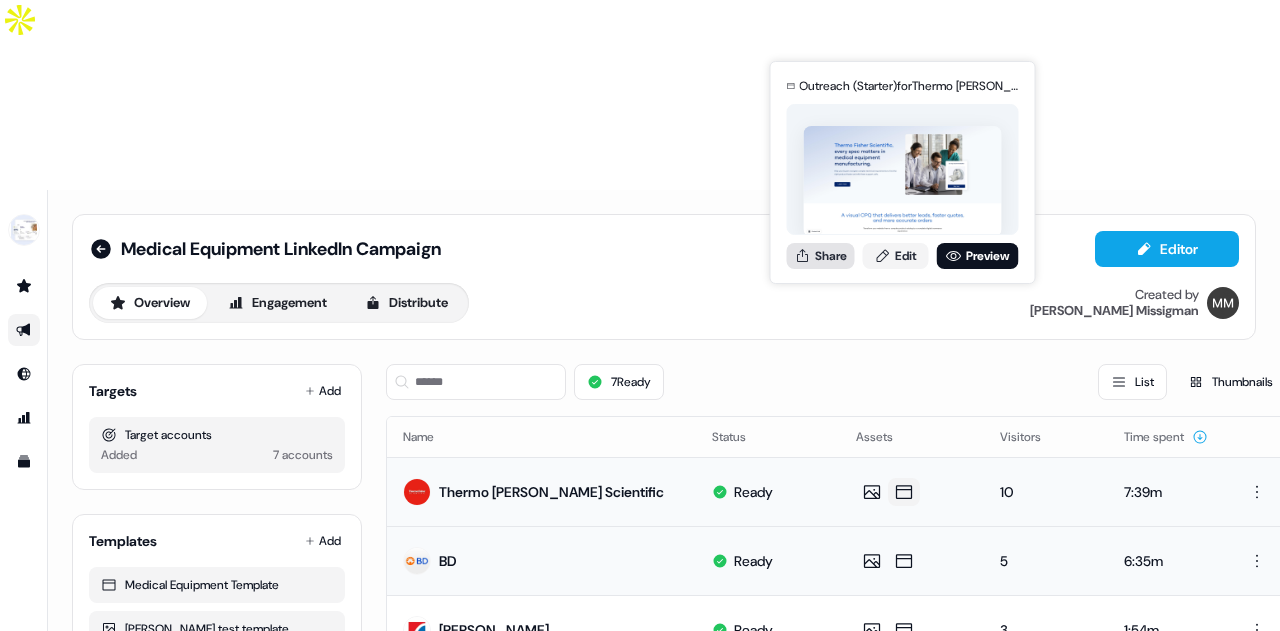 click on "Share" at bounding box center [821, 256] 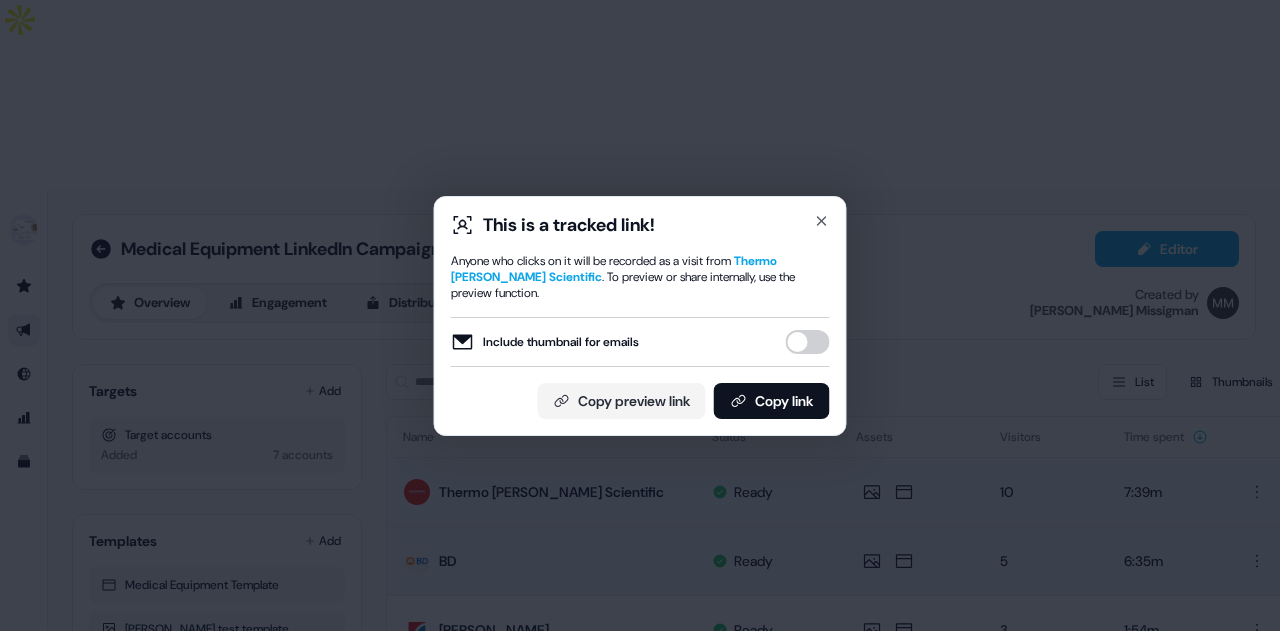 click on "Include thumbnail for emails" at bounding box center [808, 342] 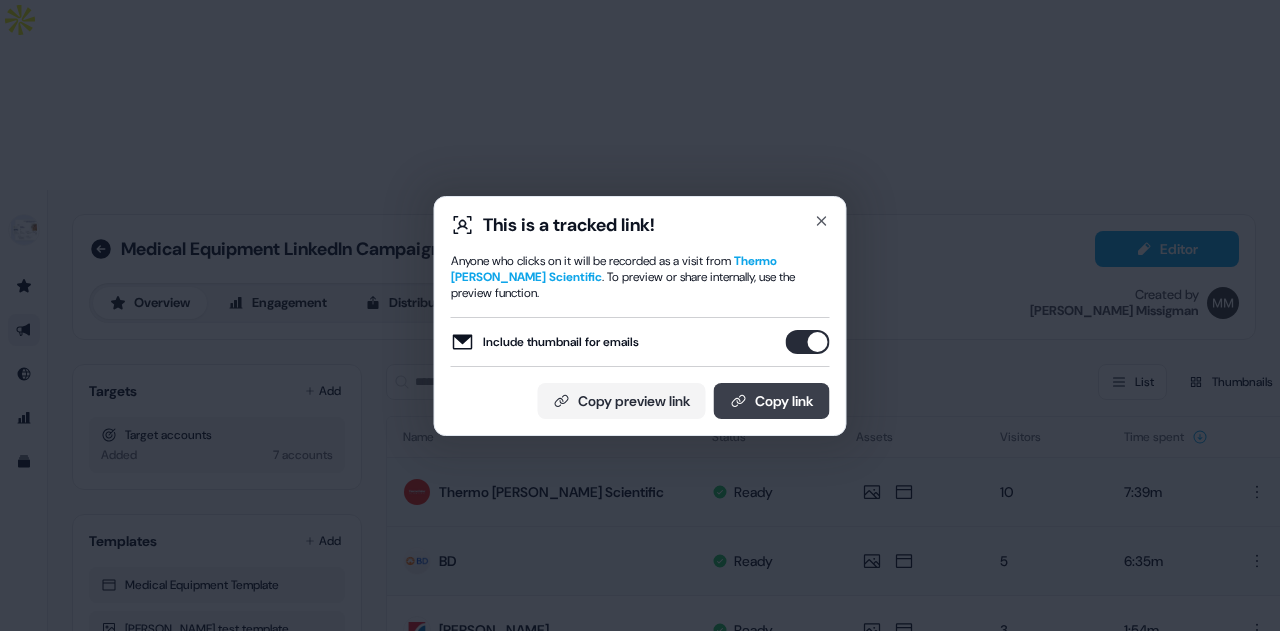 click on "Copy link" at bounding box center (772, 401) 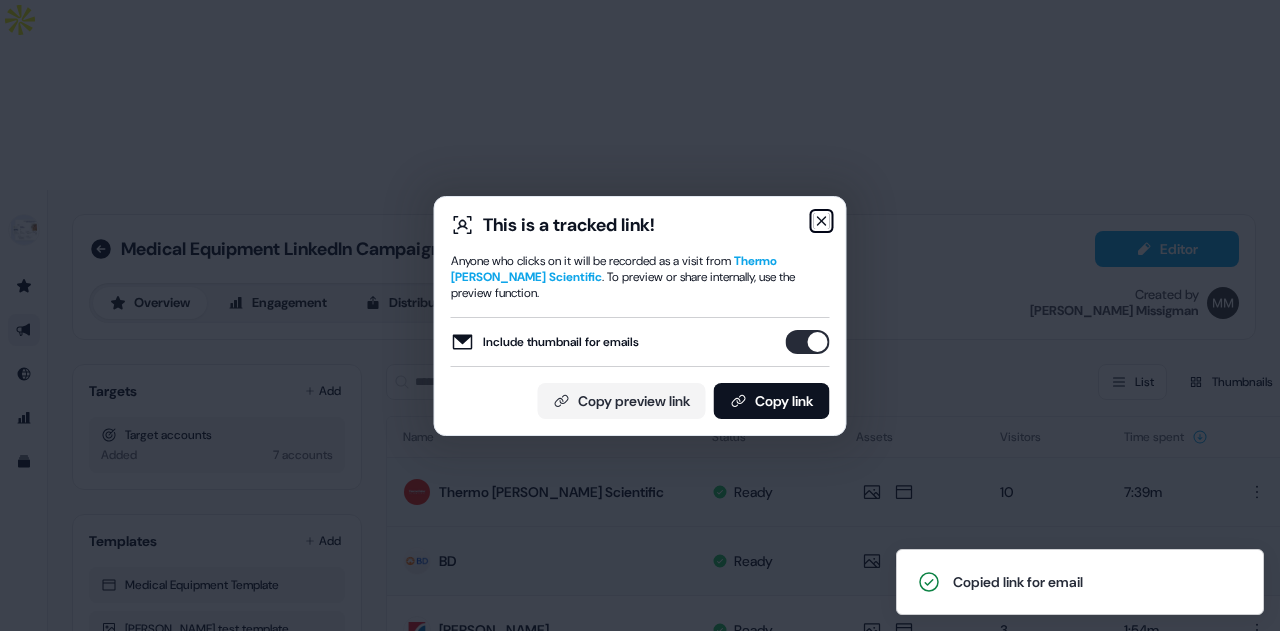 click 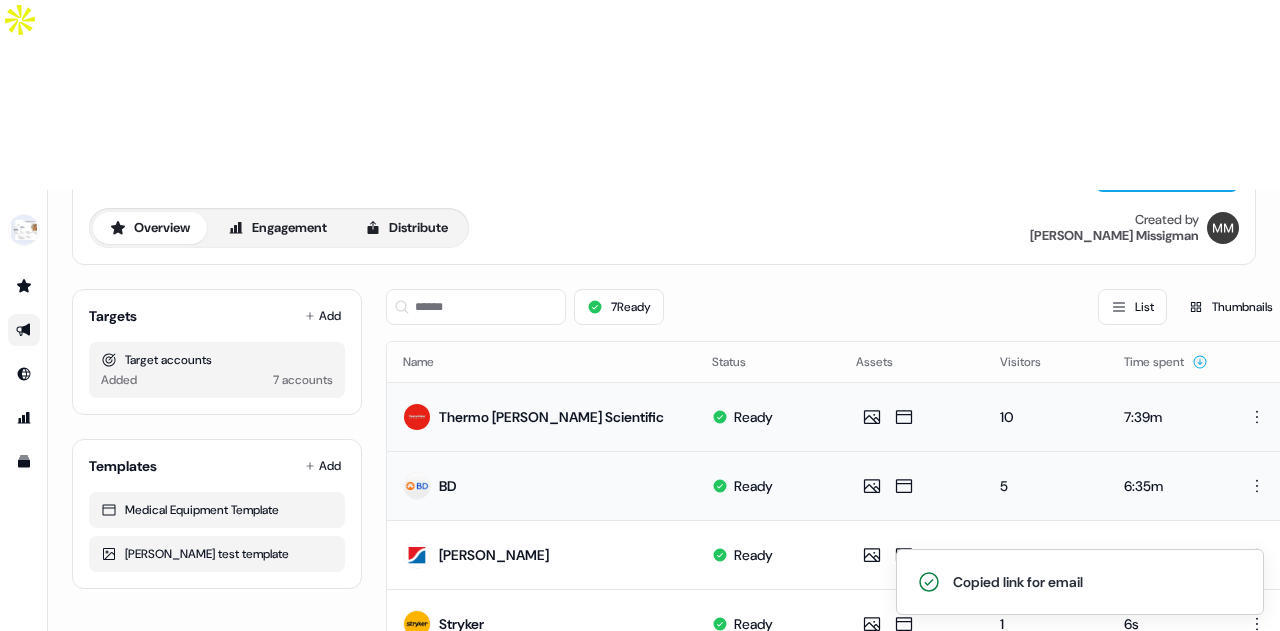 scroll, scrollTop: 100, scrollLeft: 0, axis: vertical 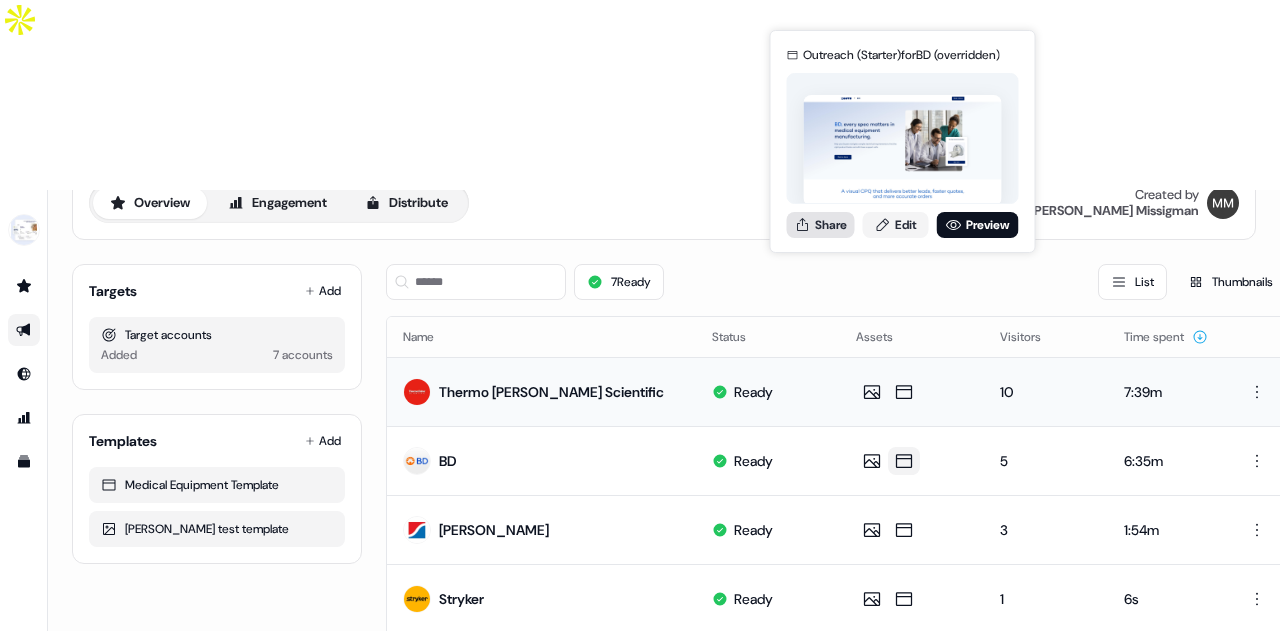click on "Share" at bounding box center [821, 225] 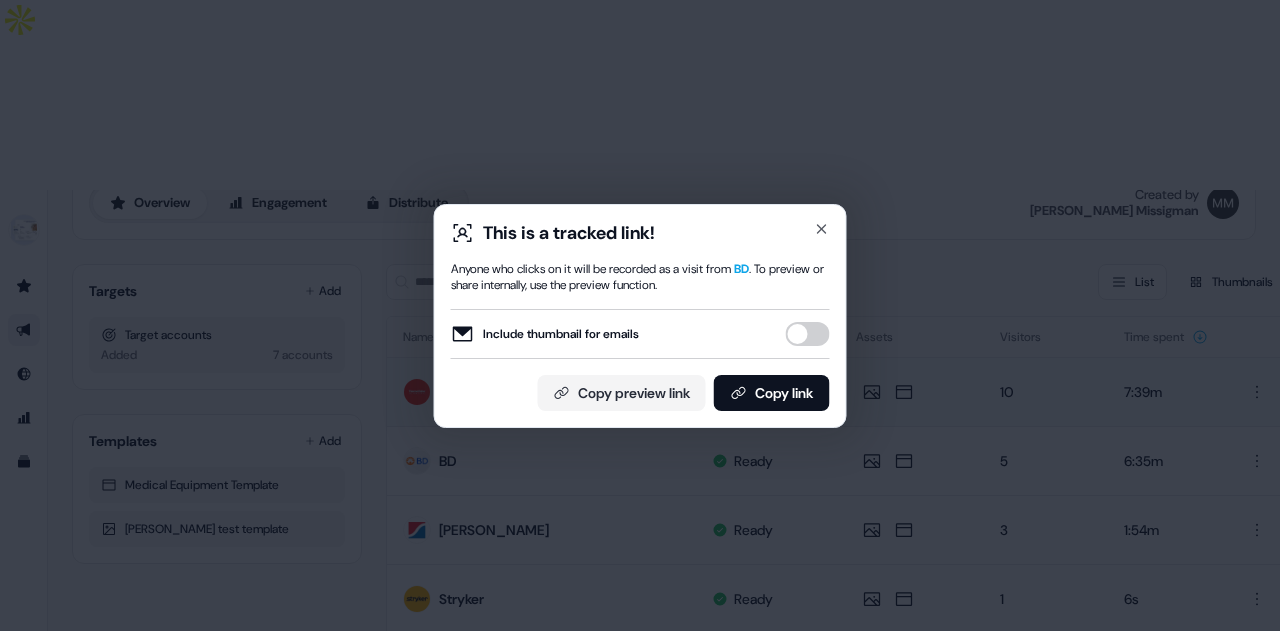 click on "Include thumbnail for emails" at bounding box center (808, 334) 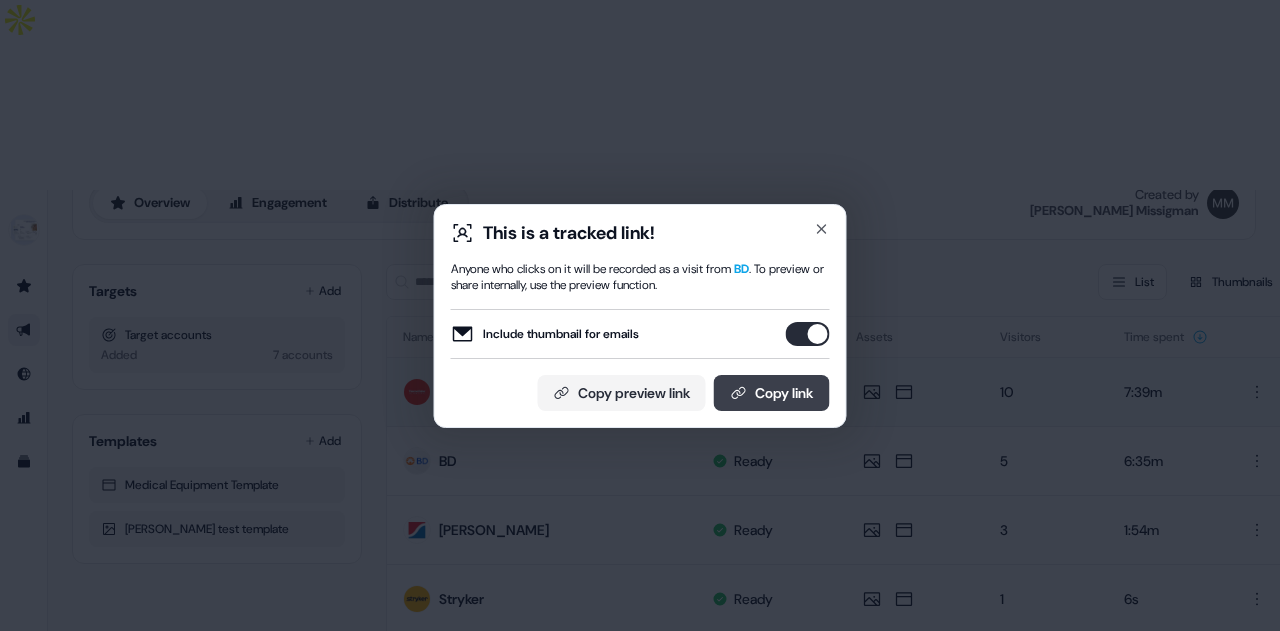 click on "Copy link" at bounding box center (772, 393) 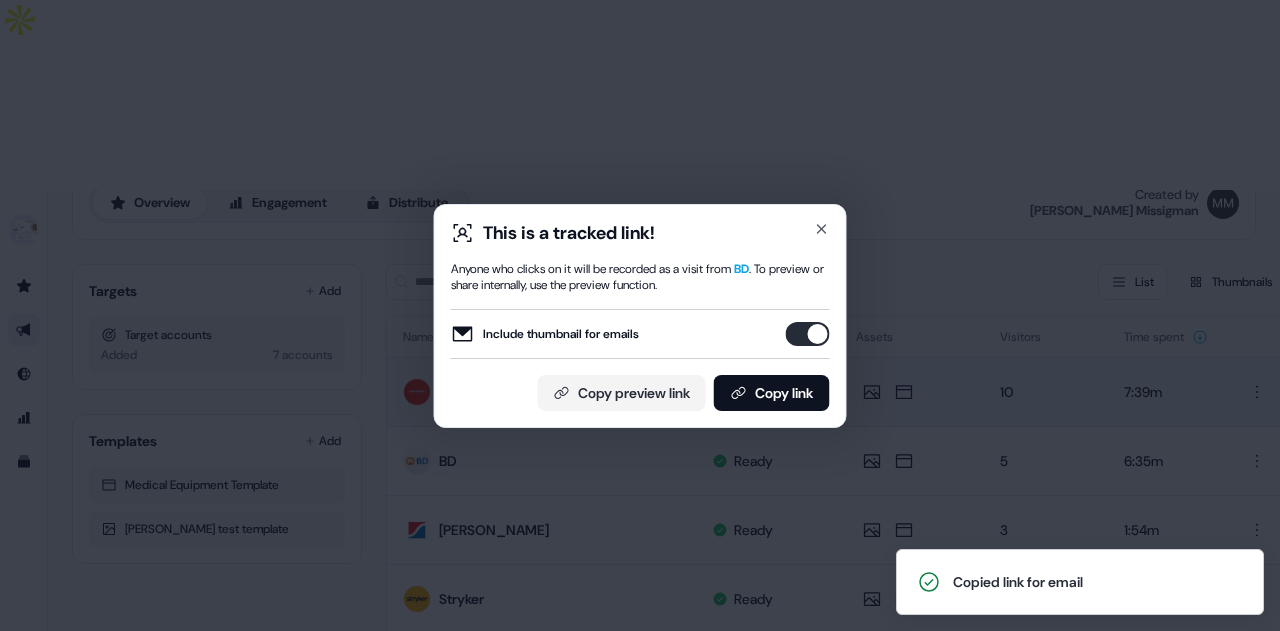 type 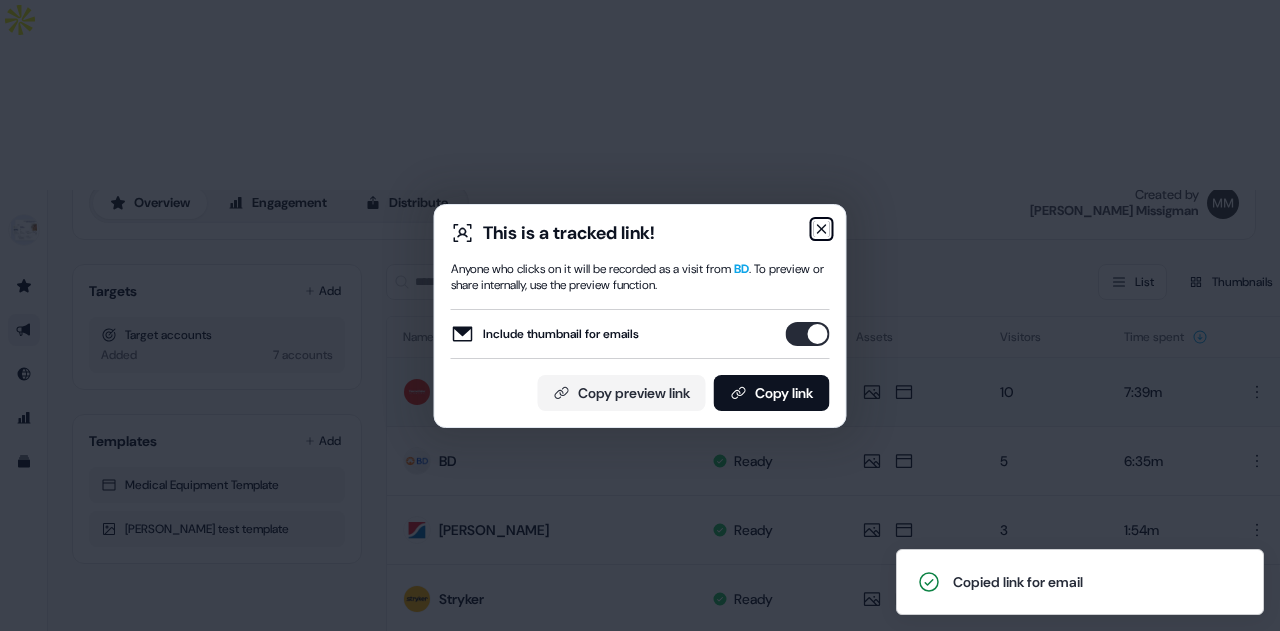 click 